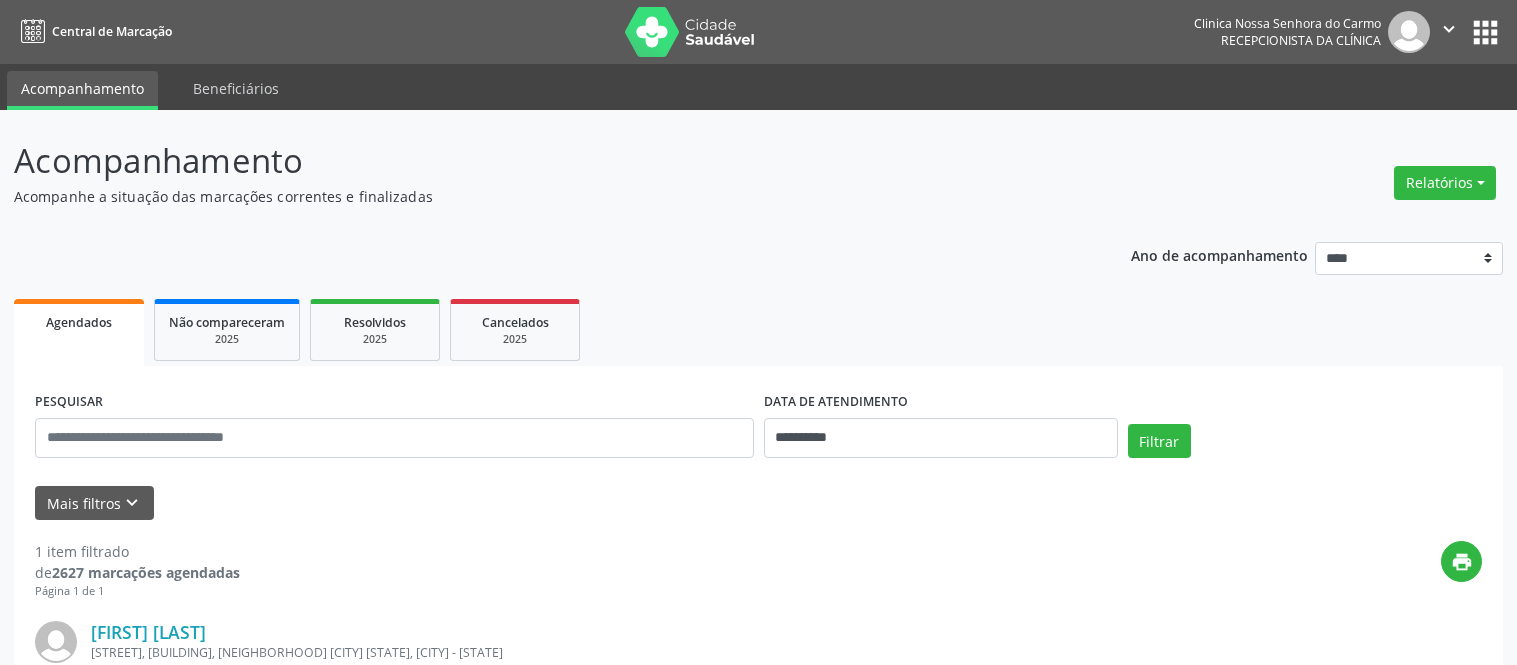 scroll, scrollTop: 0, scrollLeft: 0, axis: both 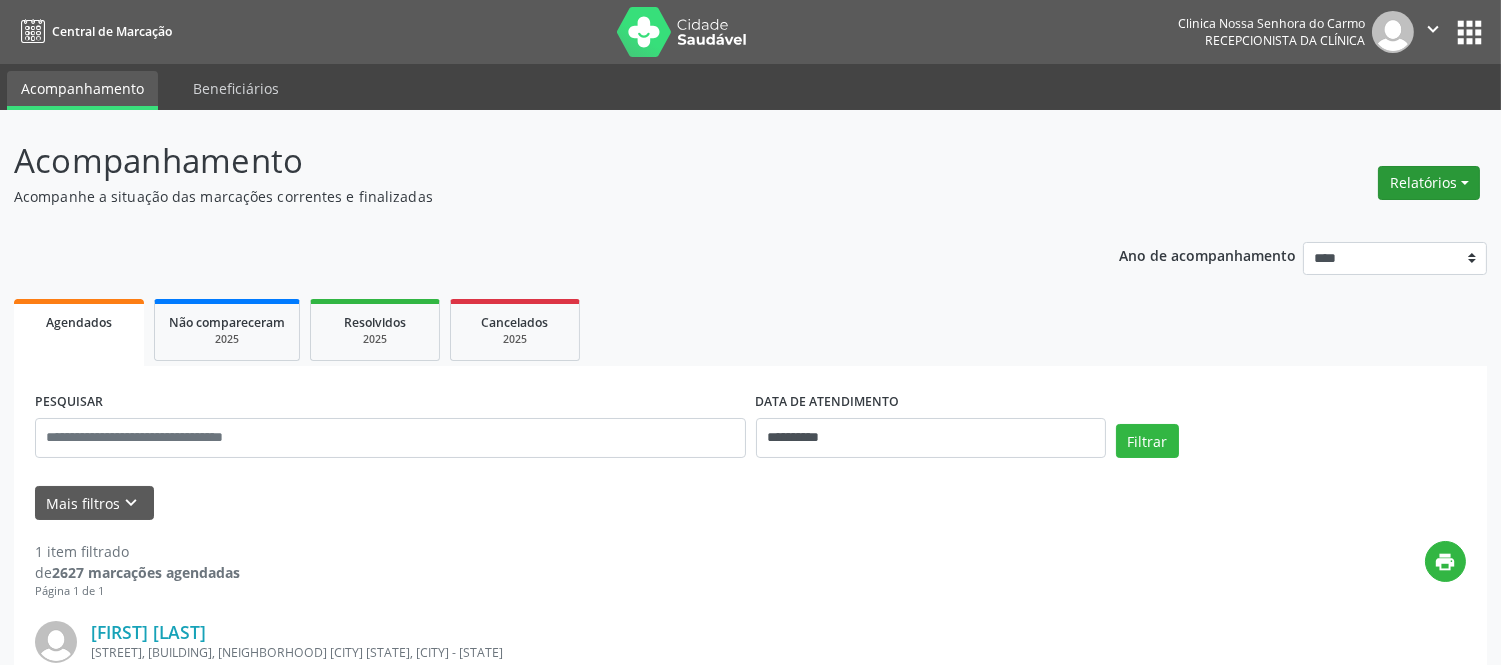 click on "Relatórios" at bounding box center [1429, 183] 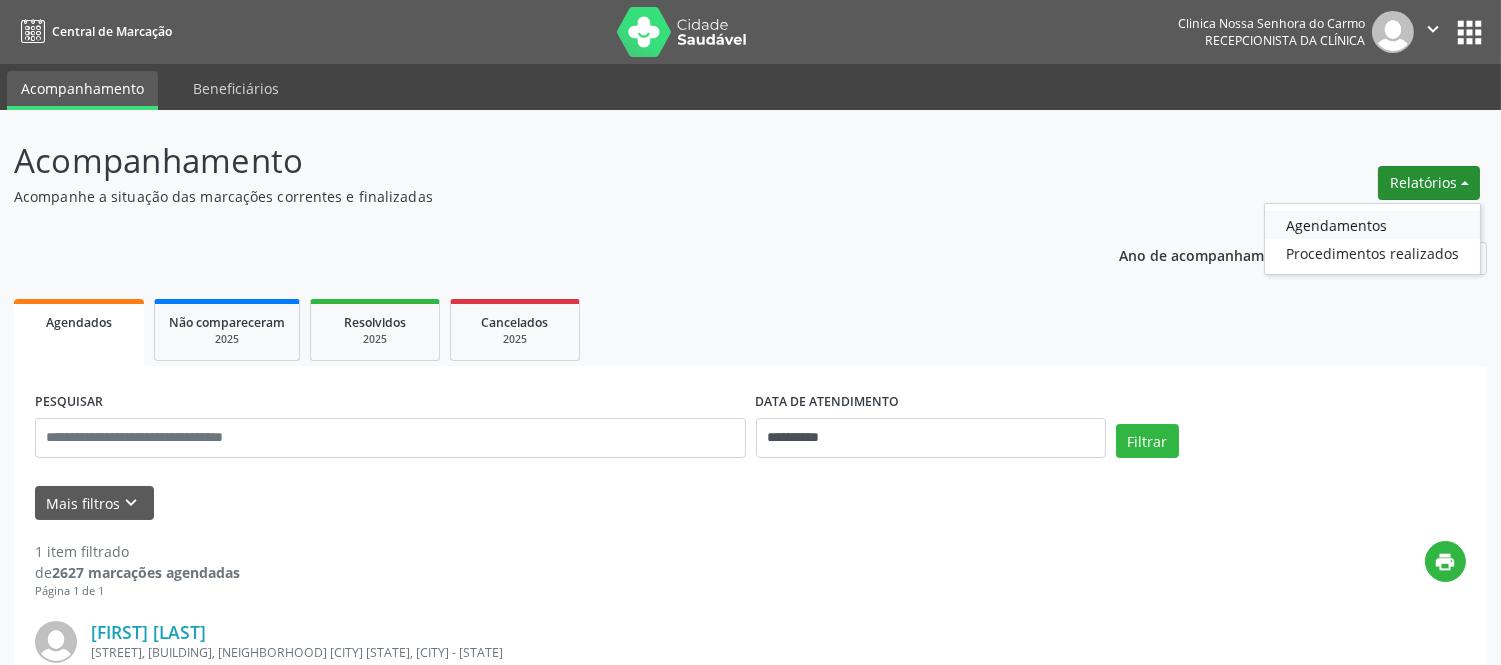 click on "Agendamentos" at bounding box center [1372, 225] 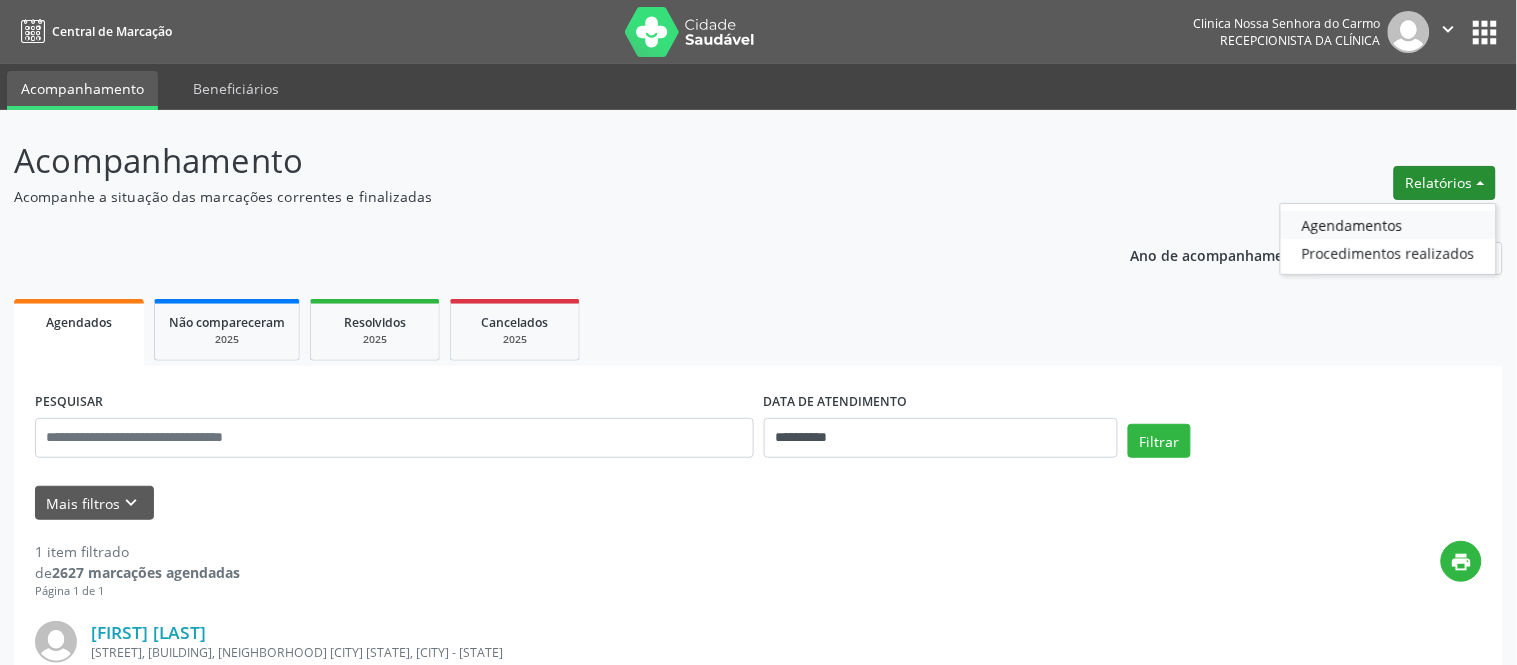 select on "*" 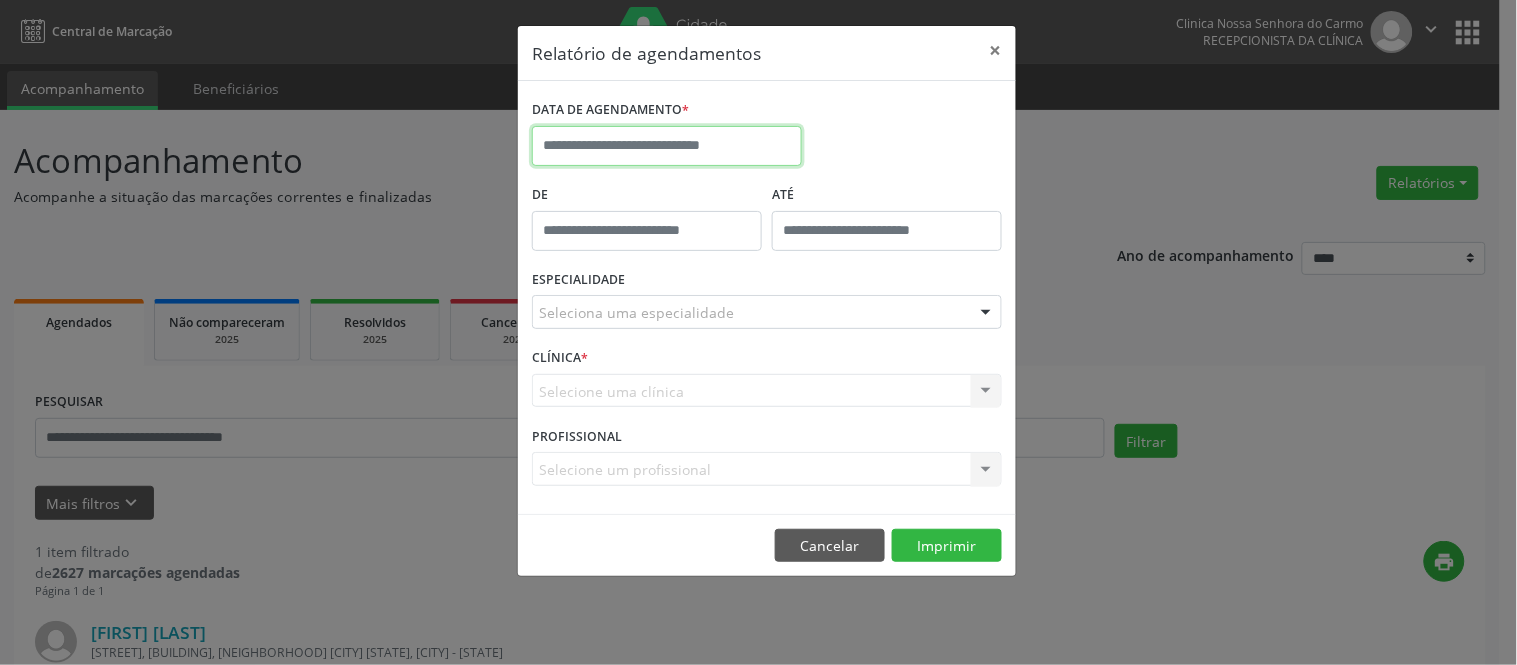 click at bounding box center (667, 146) 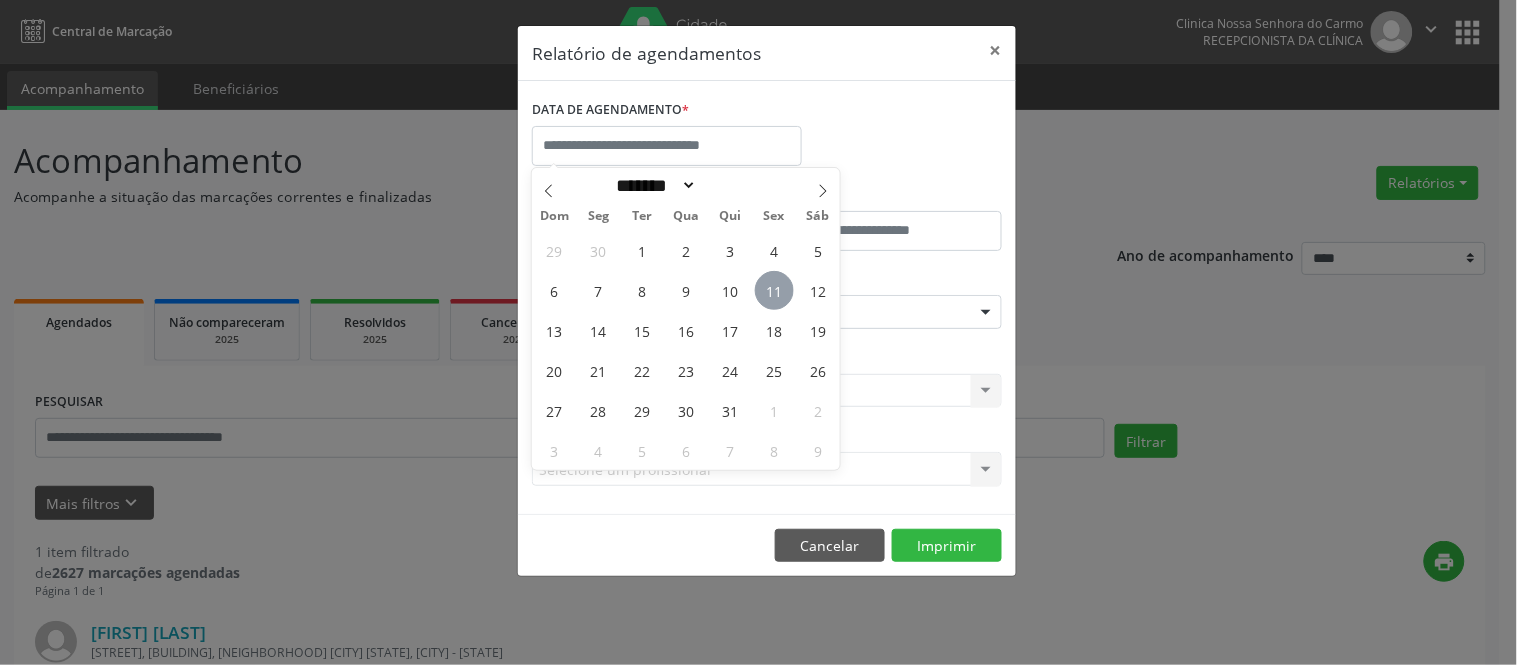 click on "11" at bounding box center (774, 290) 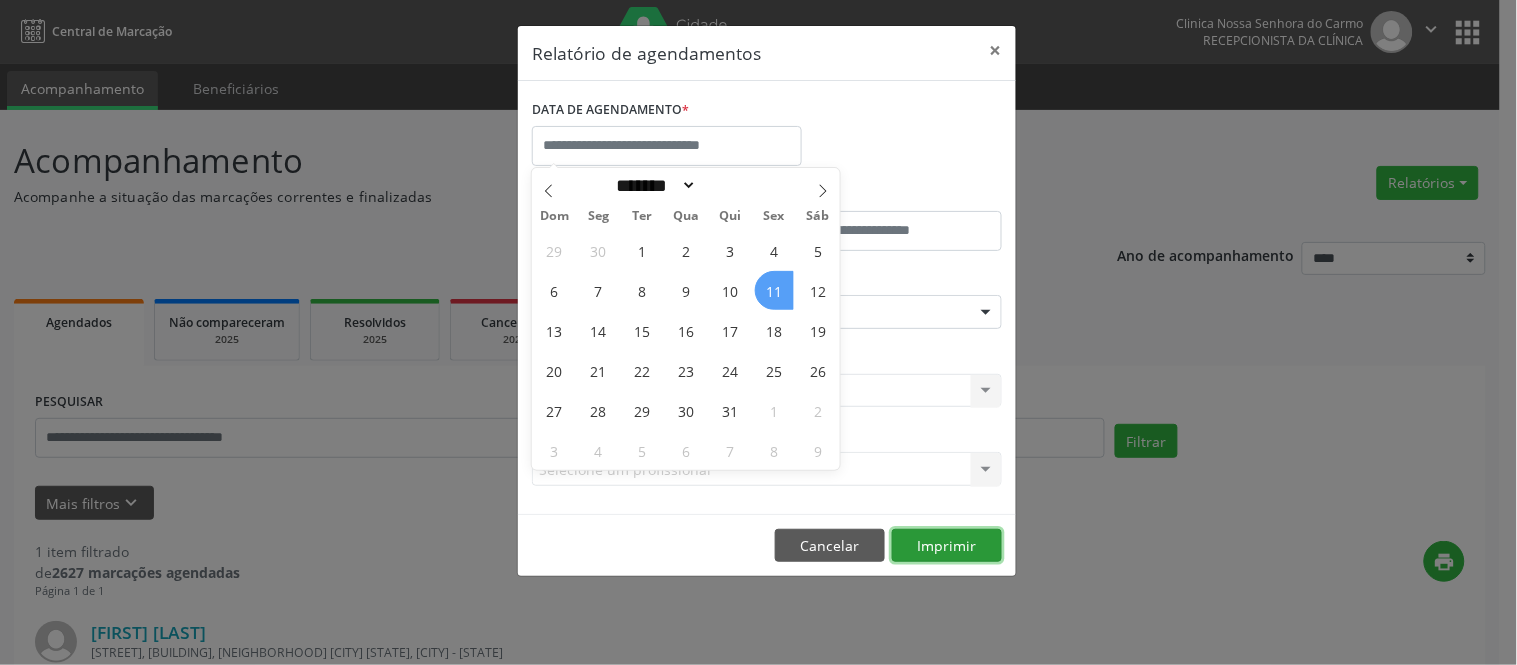 click on "Imprimir" at bounding box center (947, 546) 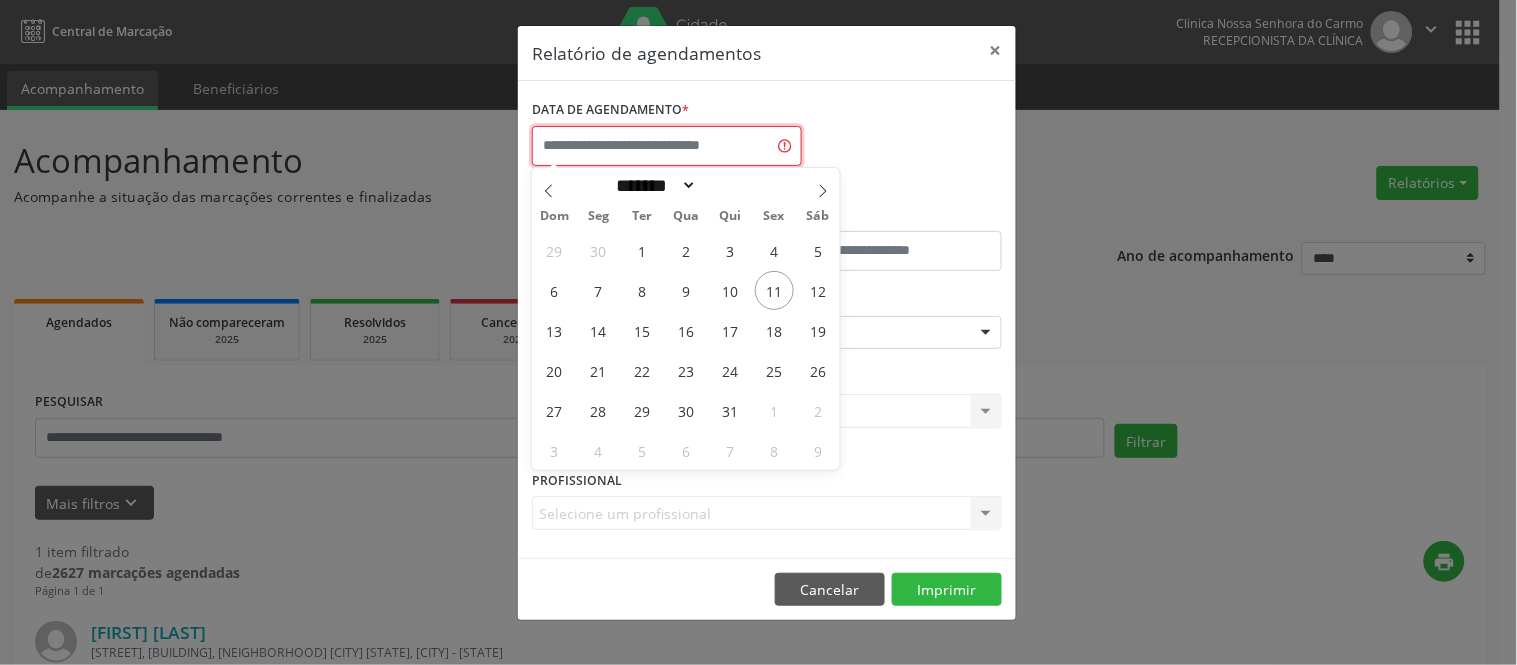 click at bounding box center (667, 146) 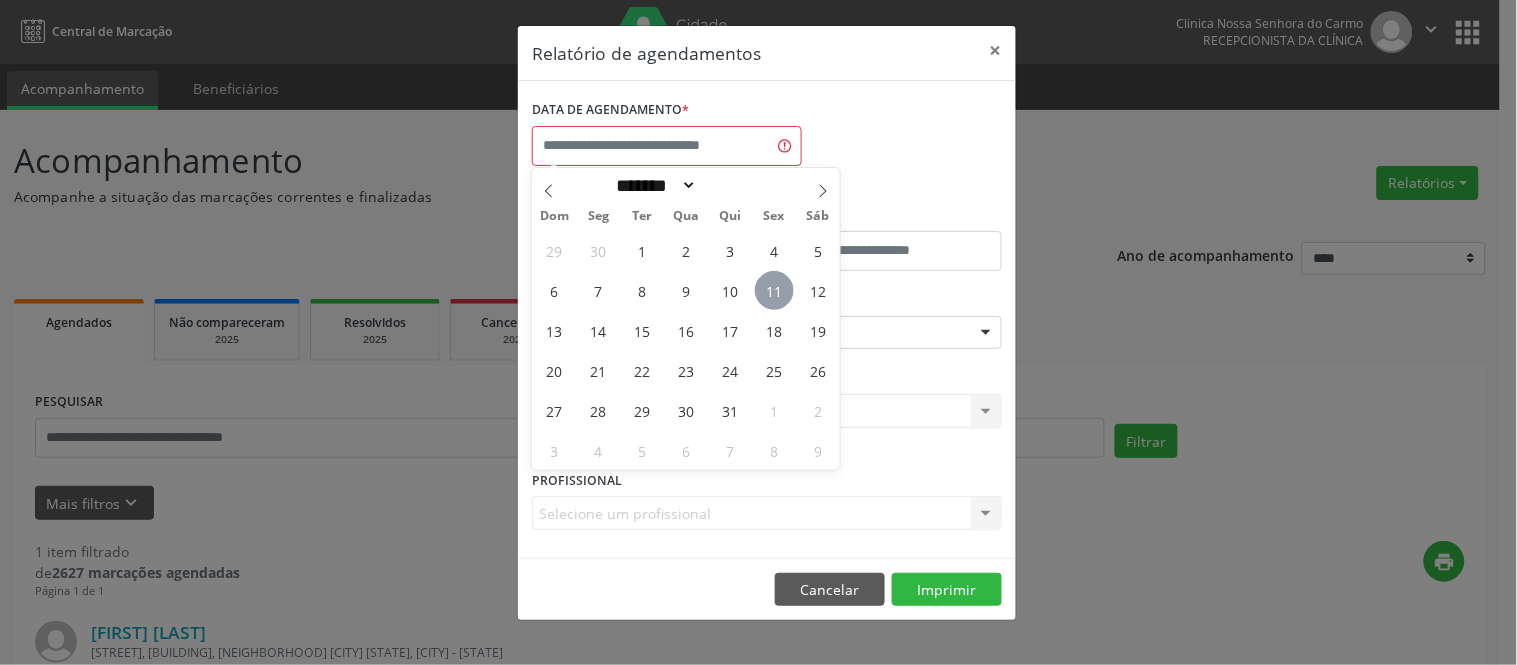 click on "11" at bounding box center [774, 290] 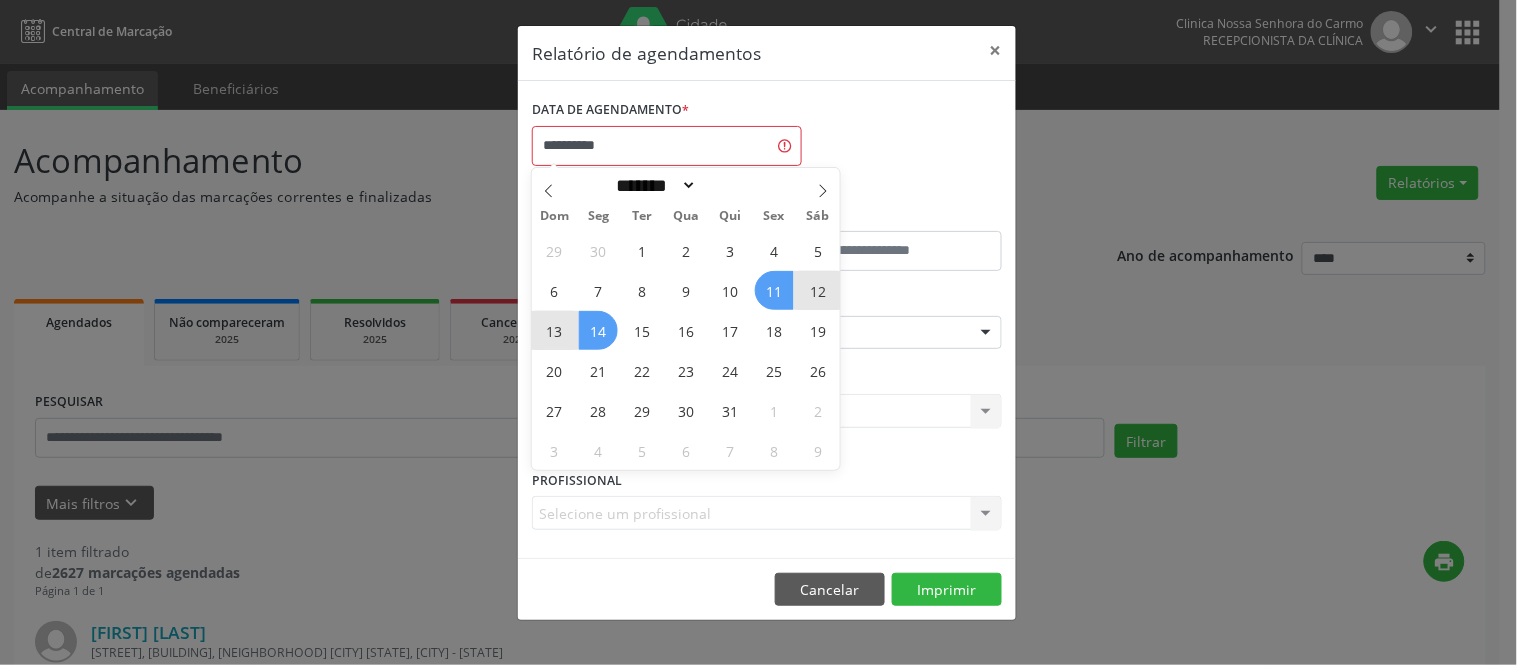 click on "14" at bounding box center [598, 330] 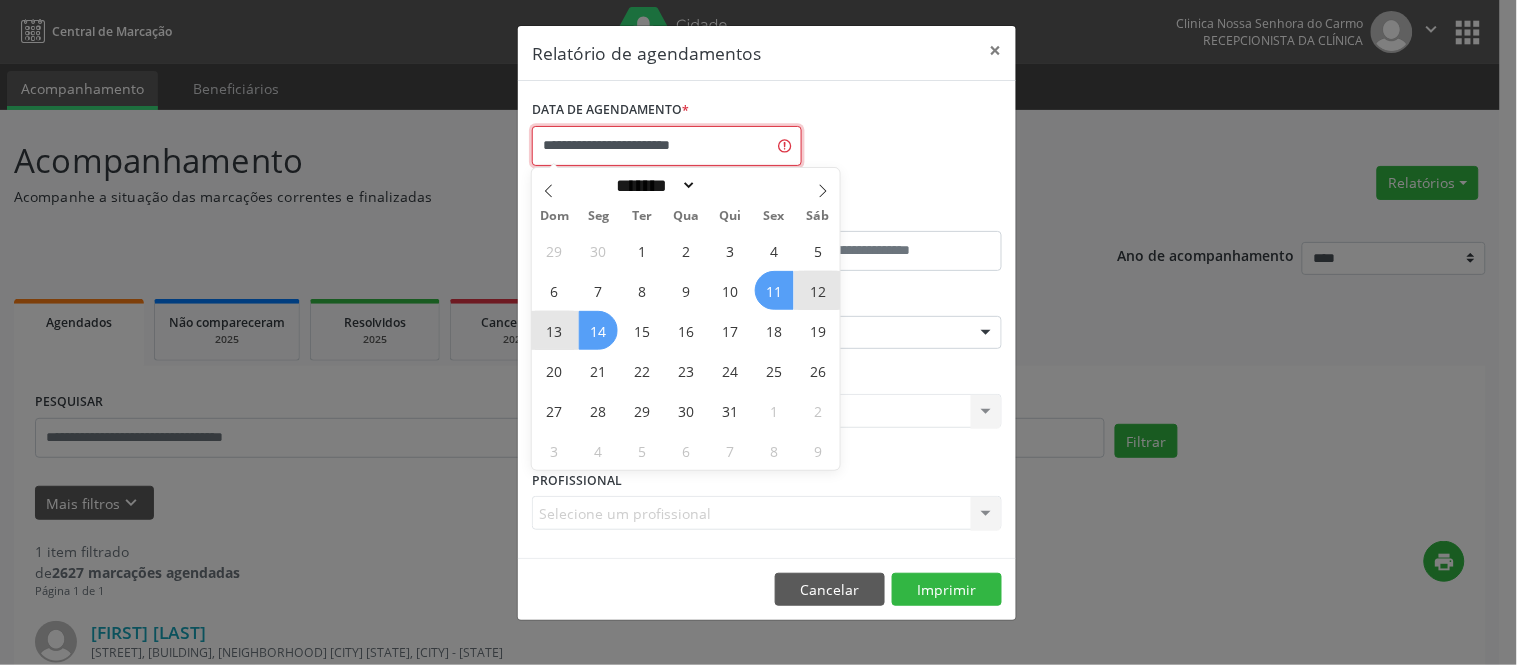 click on "**********" at bounding box center (667, 146) 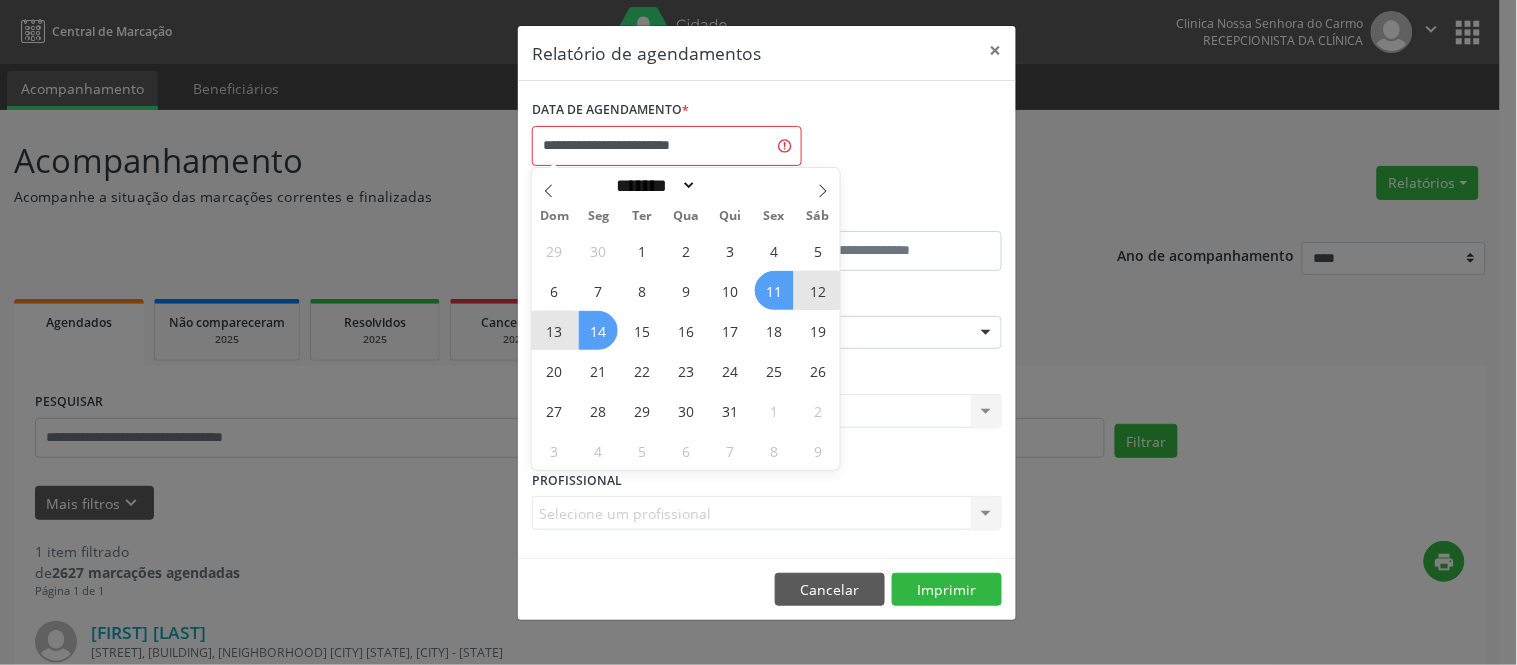click on "11" at bounding box center (774, 290) 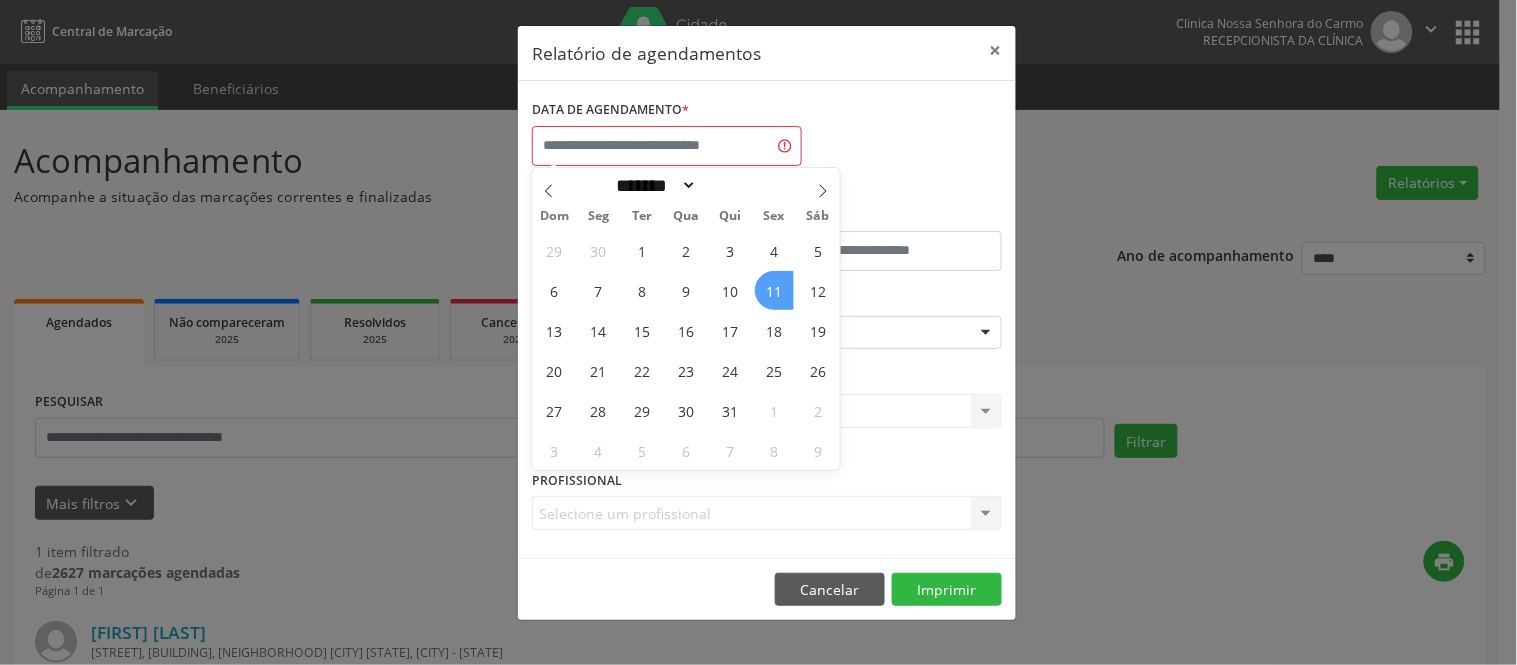 click on "Relatório de agendamentos ×
DATA DE AGENDAMENTO
*
O campo data de agendamento é obrigatório
De
ATÉ
ESPECIALIDADE
Seleciona uma especialidade
Todas as especialidades   Alergologia   Angiologia   Arritmologia   Cardiologia   Cirurgia Abdominal   Cirurgia Bariatrica   Cirurgia Cabeça e Pescoço   Cirurgia Cardiaca   Cirurgia Geral   Cirurgia Ginecologica   Cirurgia Mastologia Oncologica   Cirurgia Pediatrica   Cirurgia Plastica   Cirurgia Toracica   Cirurgia geral oncológica   Cirurgia geral oncológica   Cirurgião Dermatológico   Clinica Geral   Clinica Medica   Consulta de Enfermagem - Hiperdia   Consulta de Enfermagem - Preventivo   Consulta de Enfermagem - Pré-Natal   Consulta de Enfermagem - Puericultura   Dermatologia   Endocinologia   Endocrino Diabetes   Endocrinologia   Fisioterapia   Fisioterapia Cirurgica   Fonoaudiologia   Gastro/Hepato   Gastroenterologia     Geriatria" at bounding box center (758, 332) 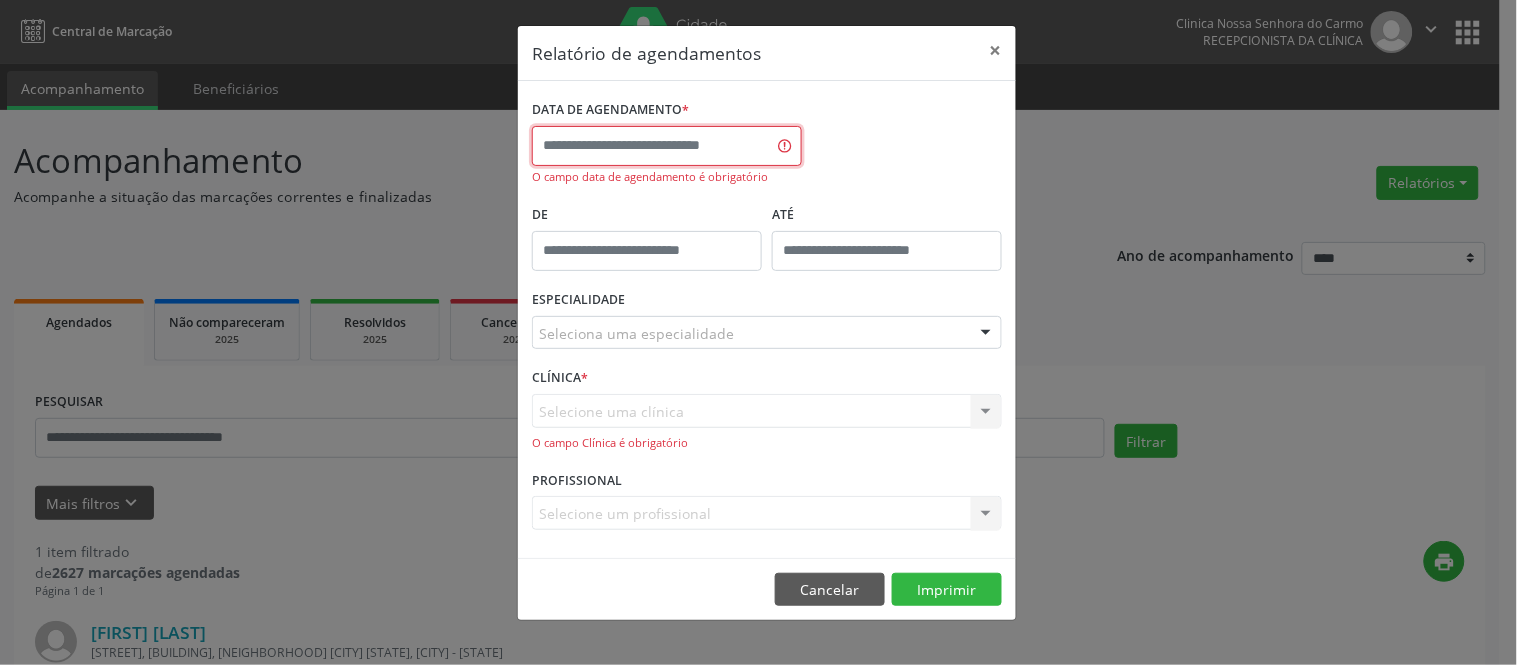 click at bounding box center (667, 146) 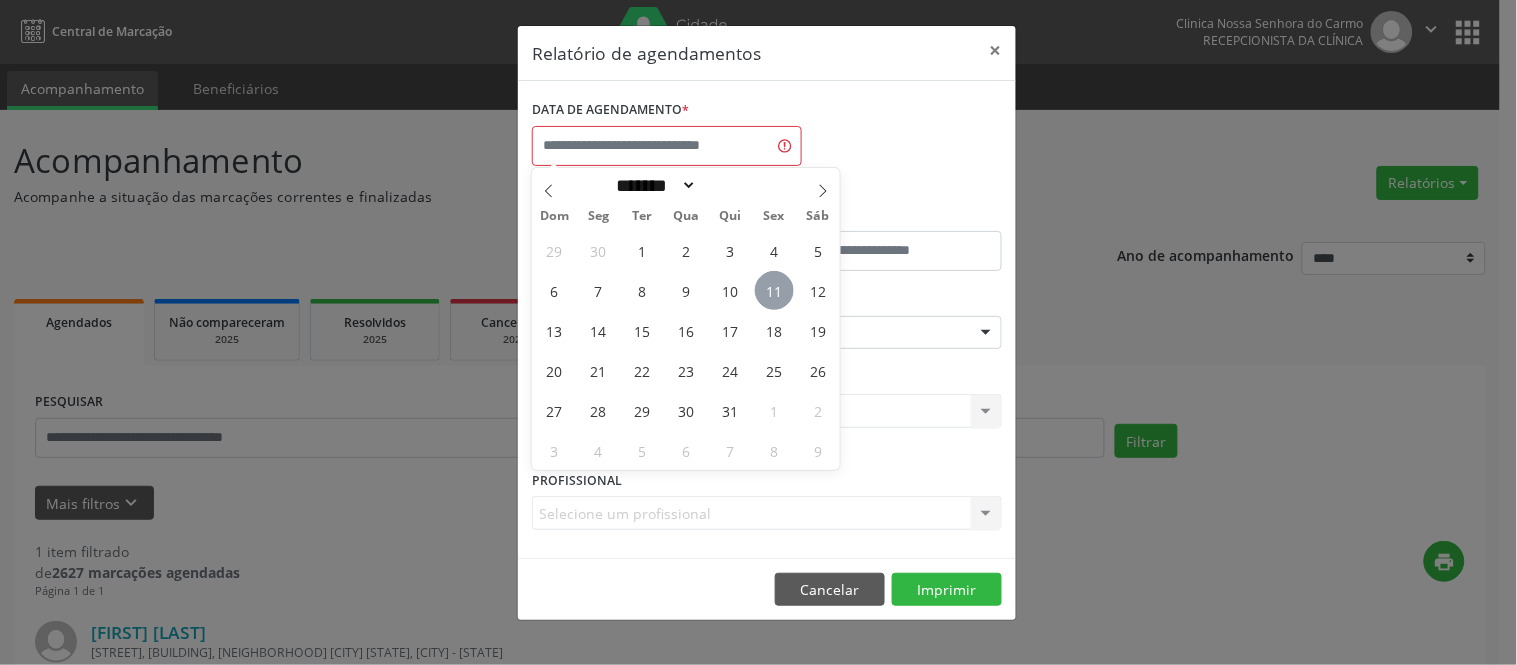 click on "11" at bounding box center [774, 290] 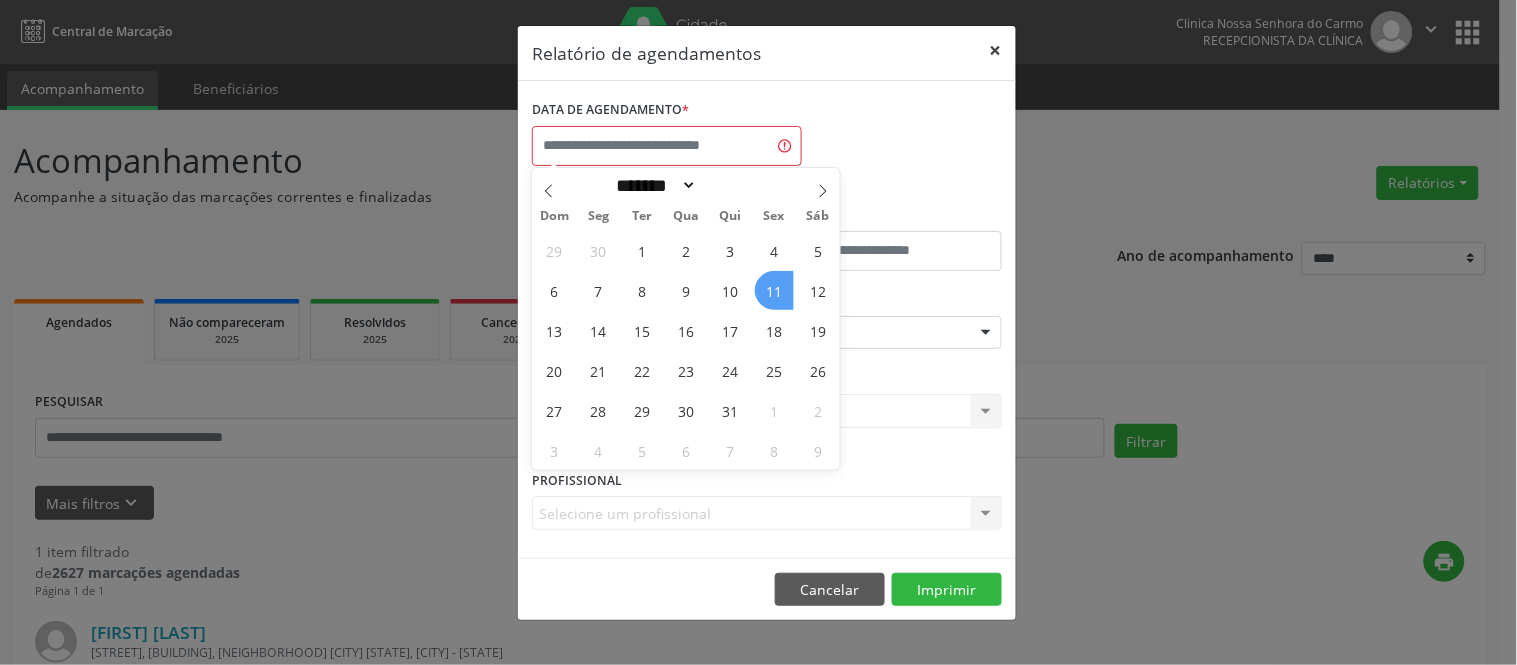 type 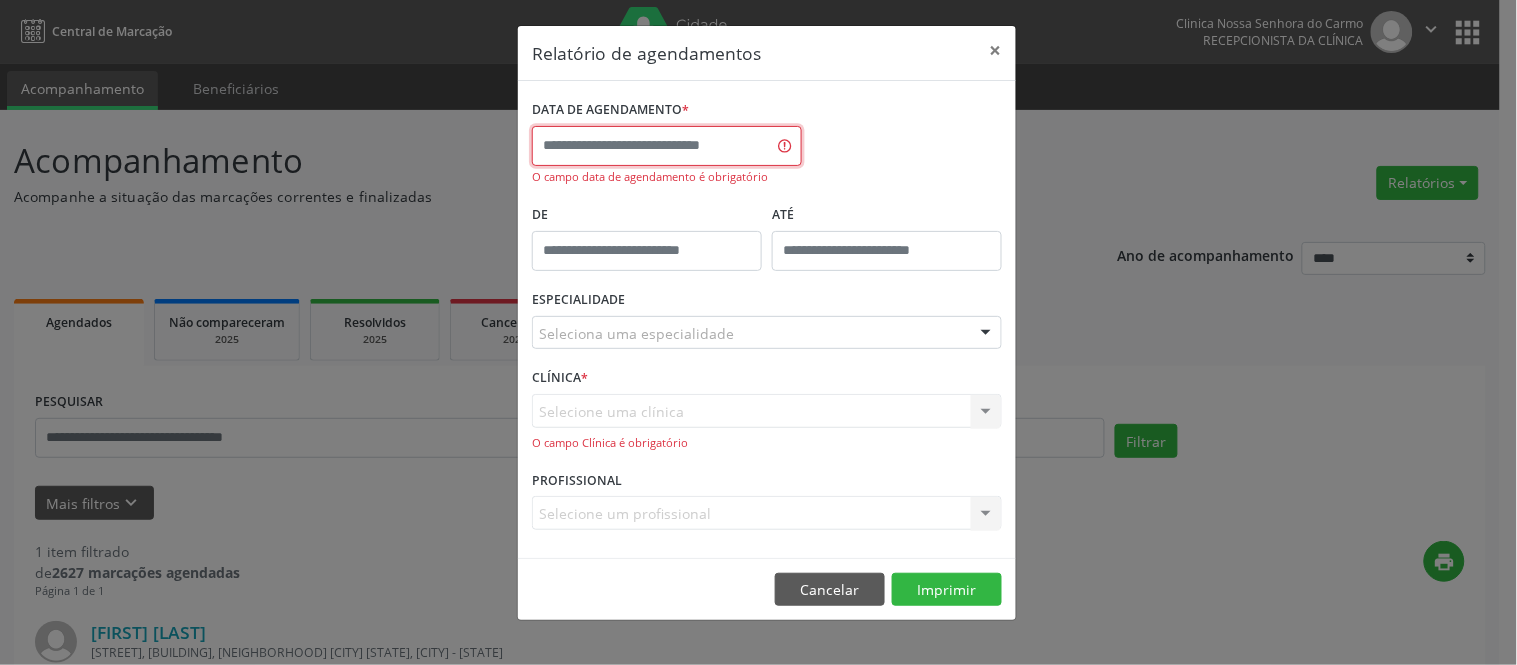 click at bounding box center (667, 146) 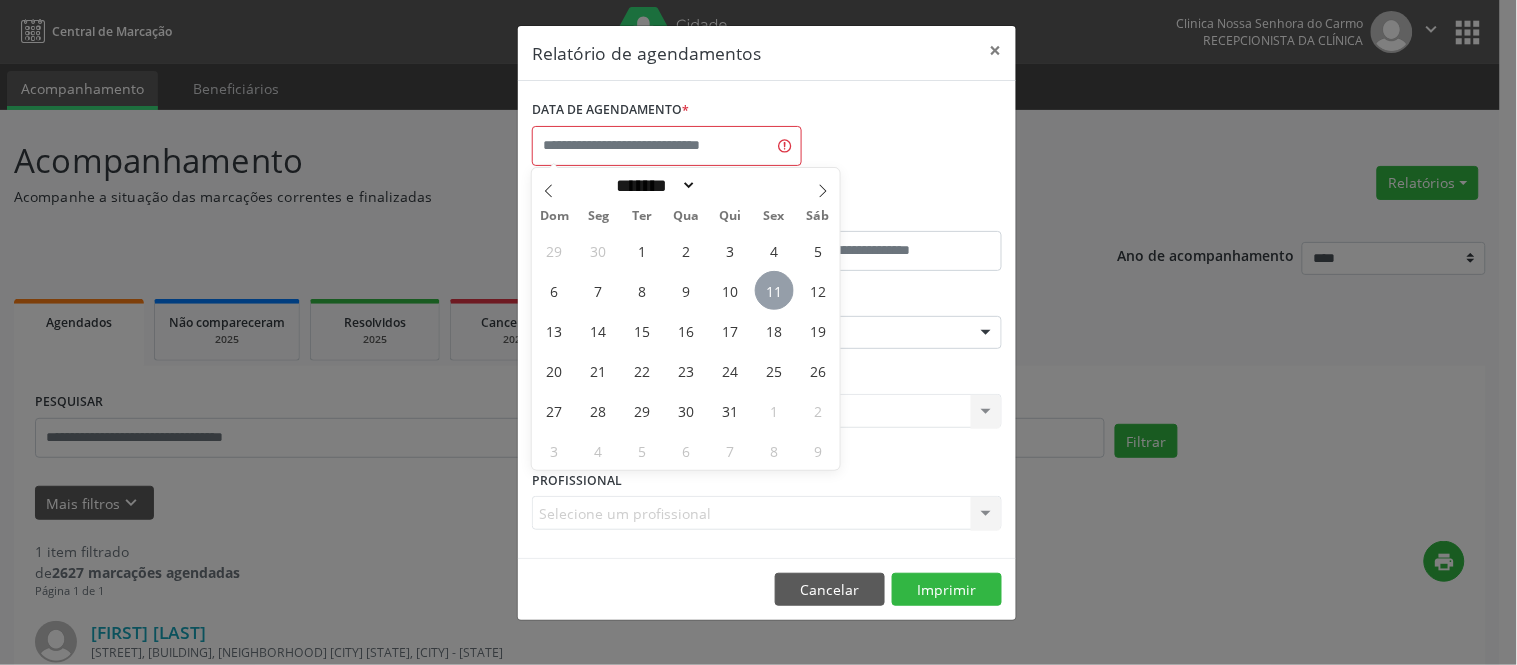 click on "11" at bounding box center [774, 290] 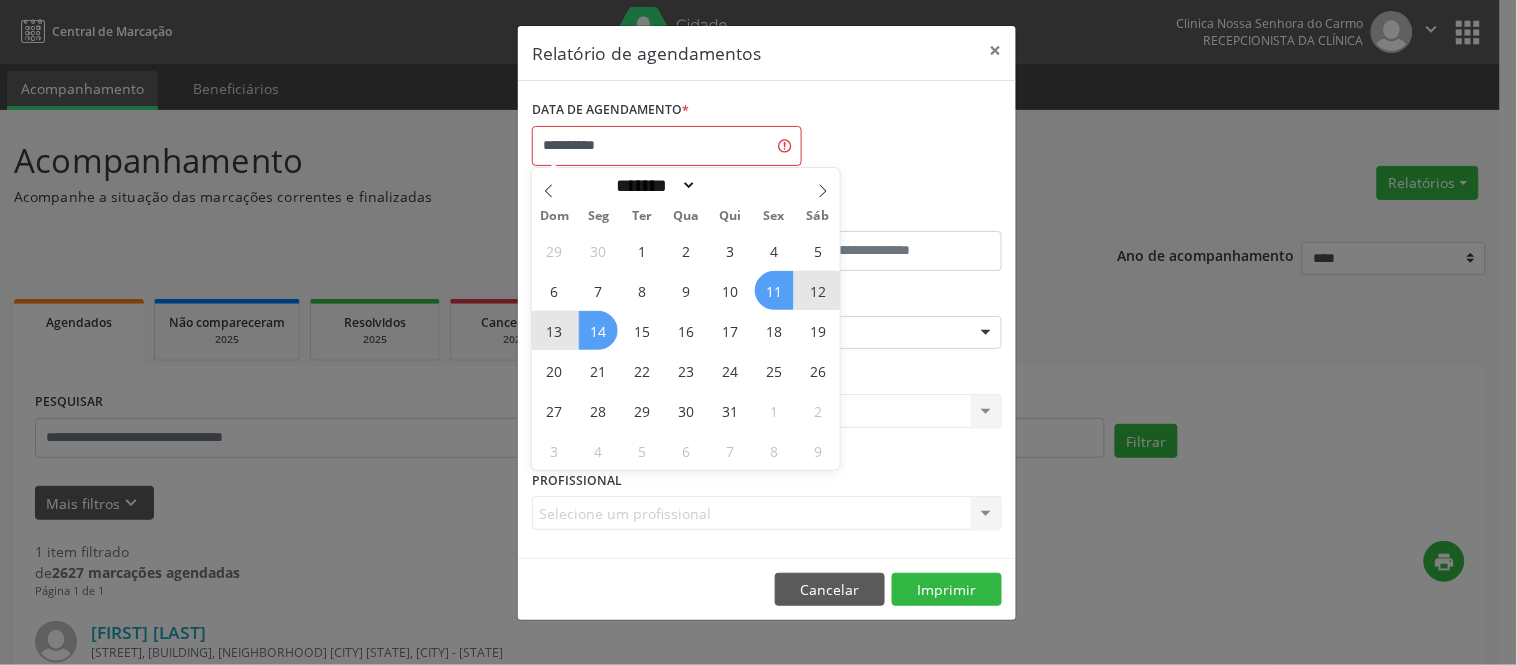 click on "14" at bounding box center (598, 330) 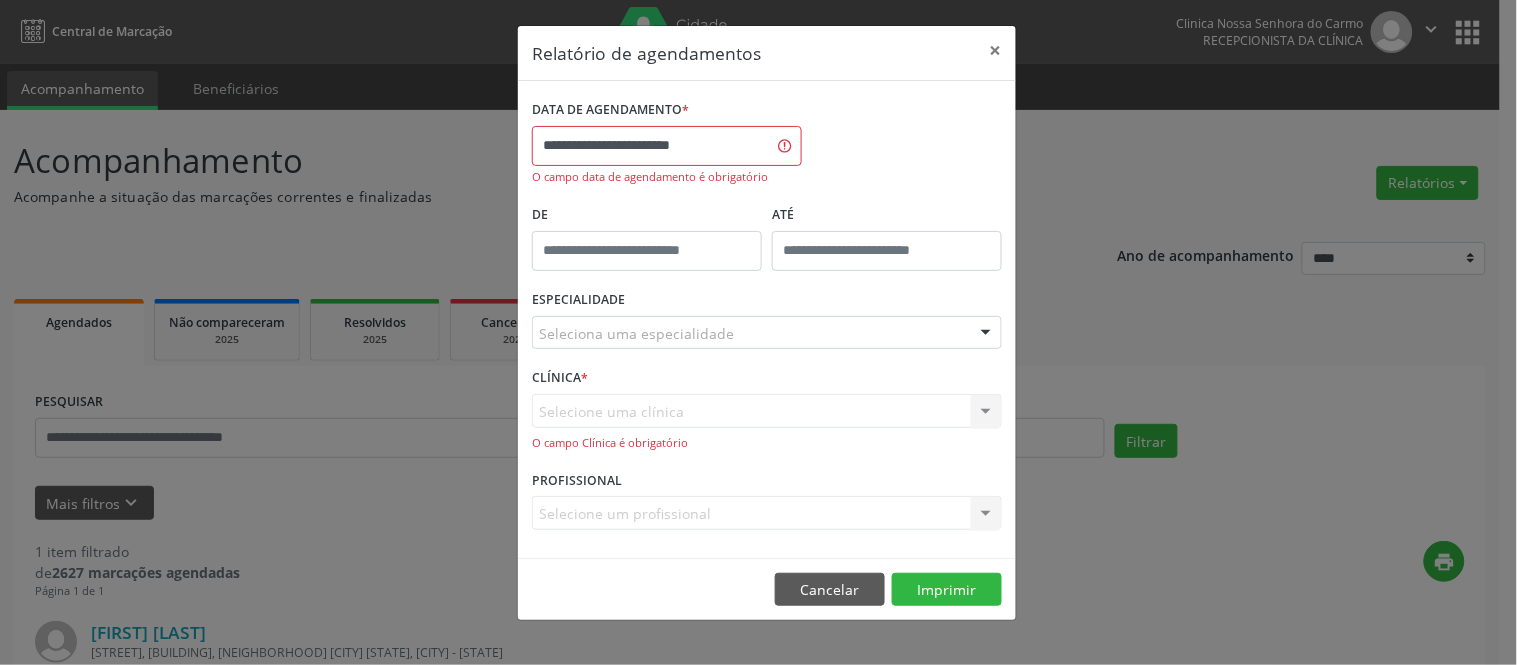 type on "*****" 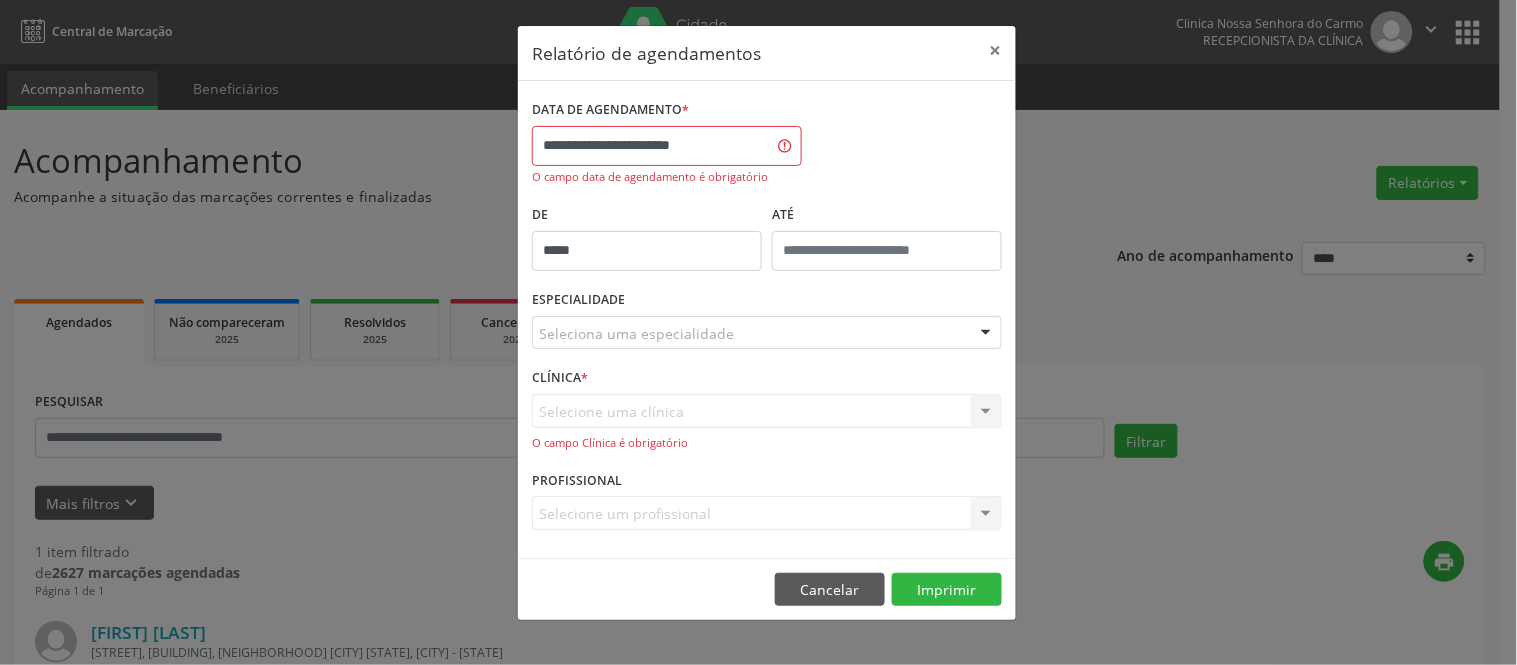 click on "*****" at bounding box center (647, 251) 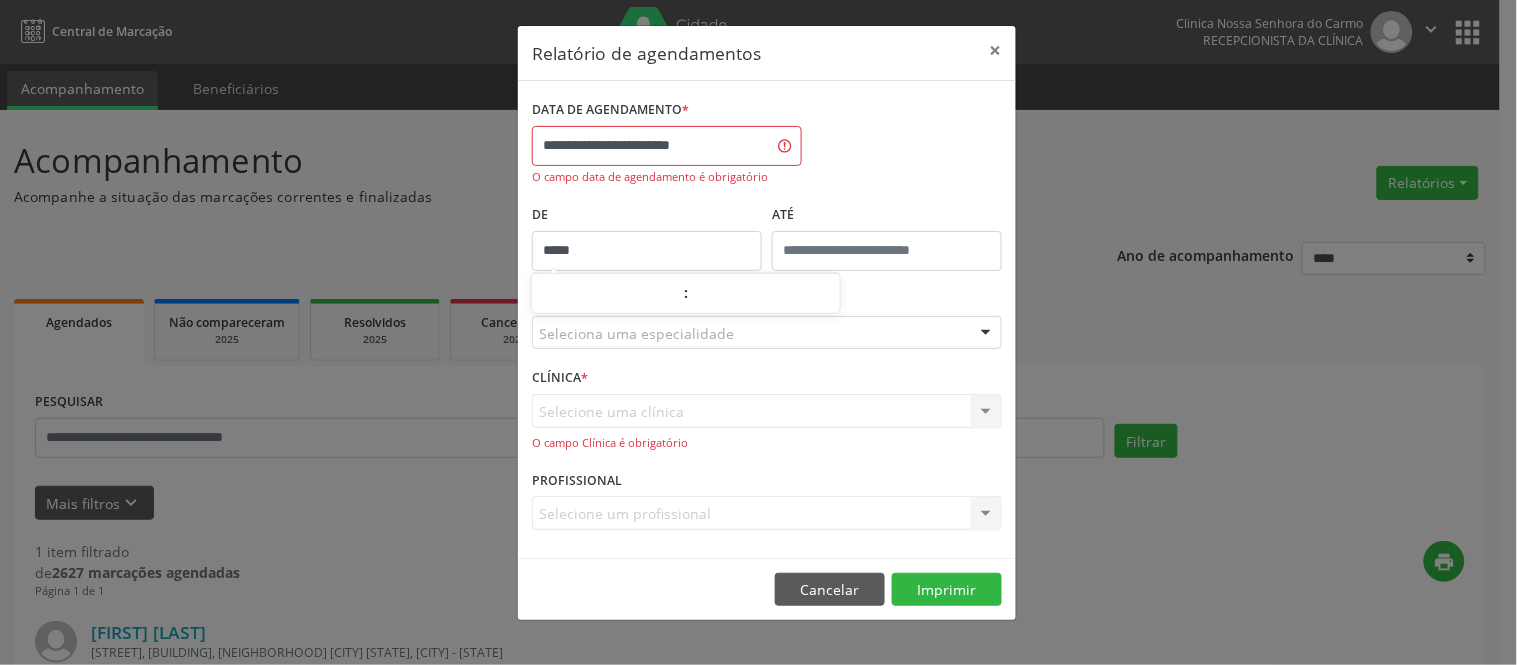 click on "*****" at bounding box center (647, 251) 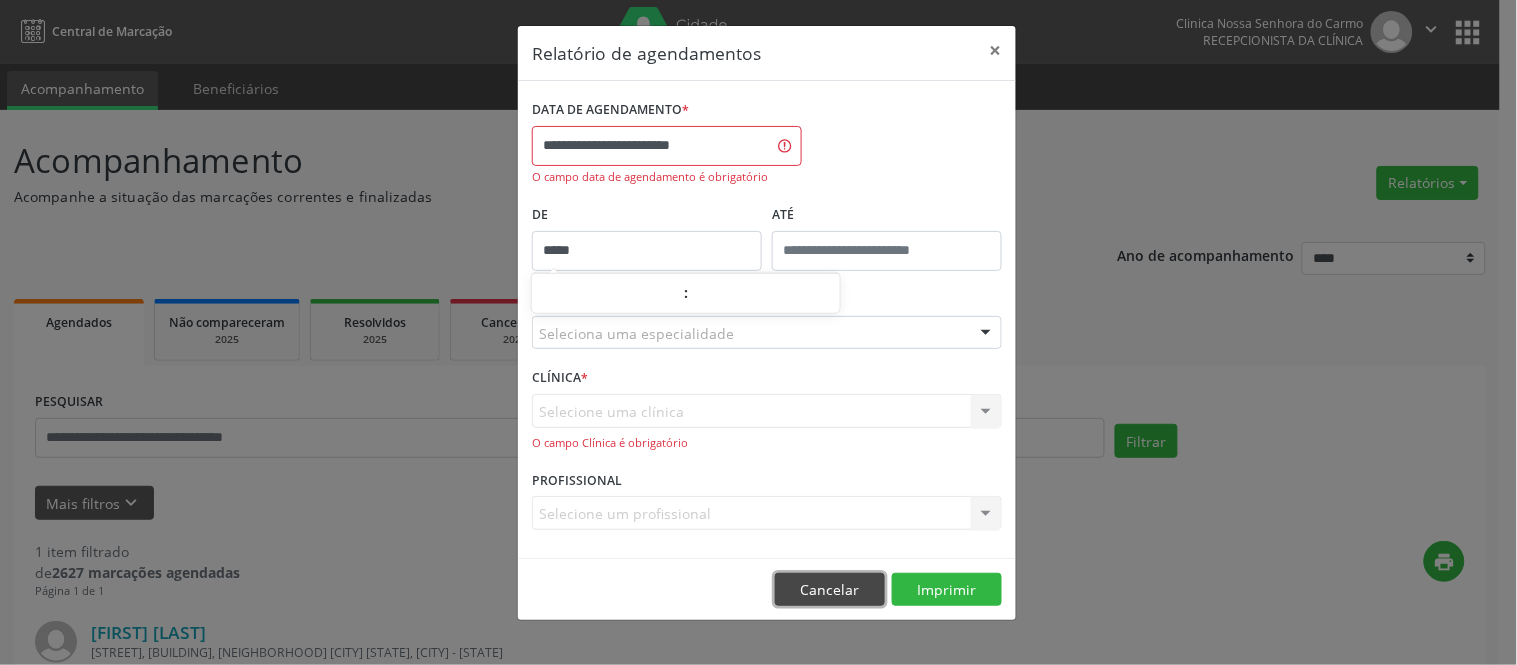 click on "Cancelar" at bounding box center [830, 590] 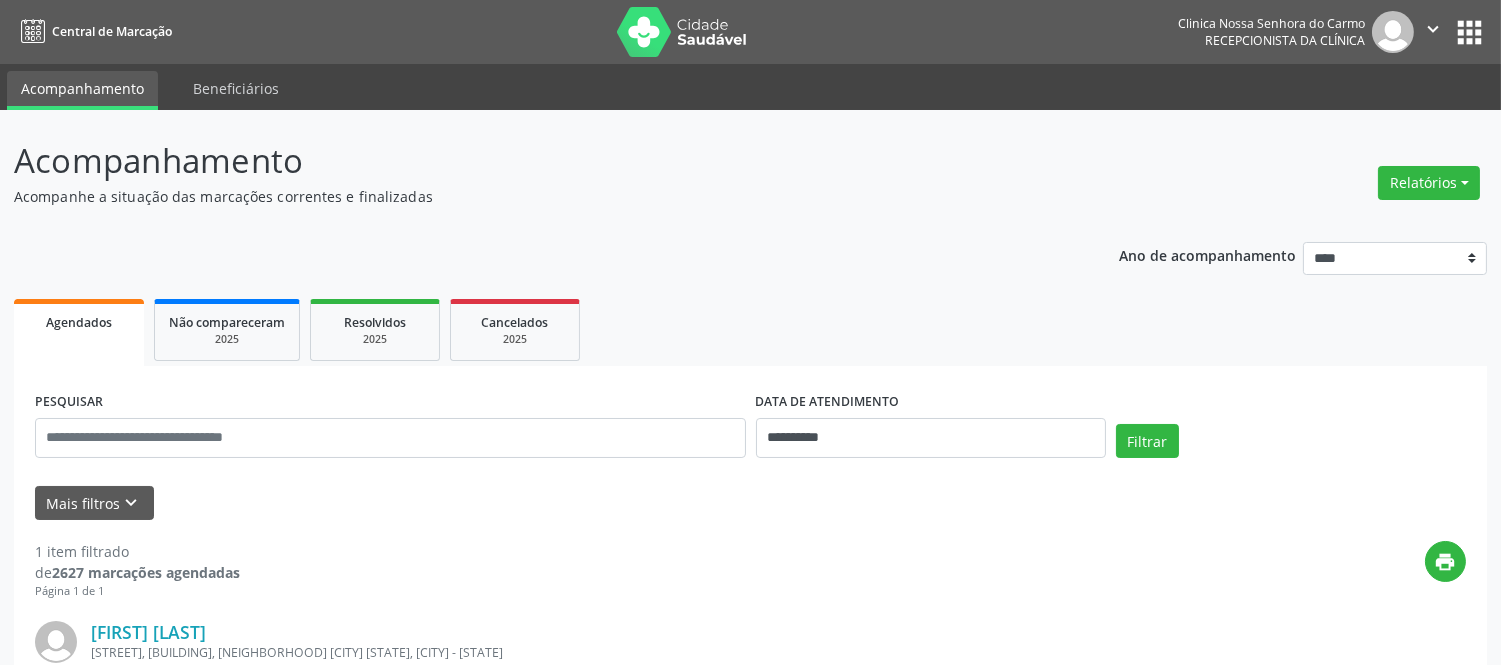 click on "[FIRST] [LAST]" at bounding box center (628, 632) 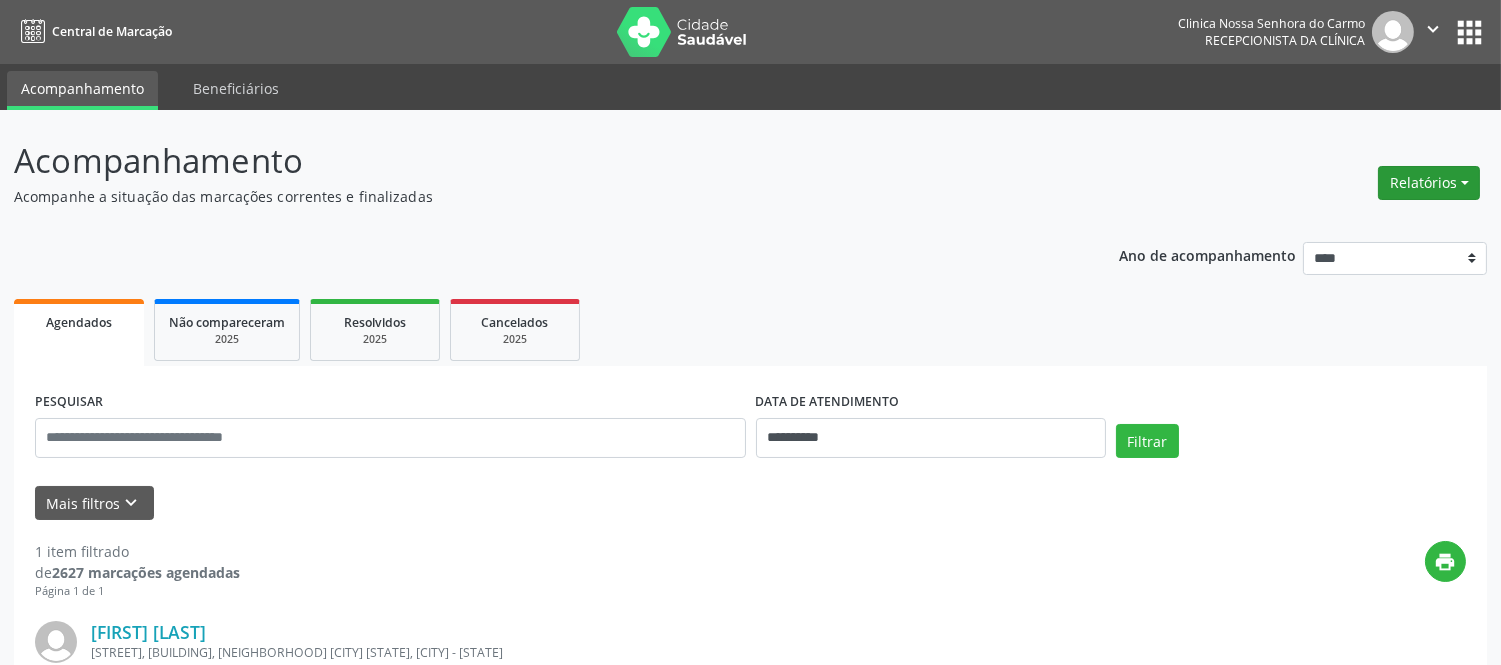 click on "Relatórios" at bounding box center (1429, 183) 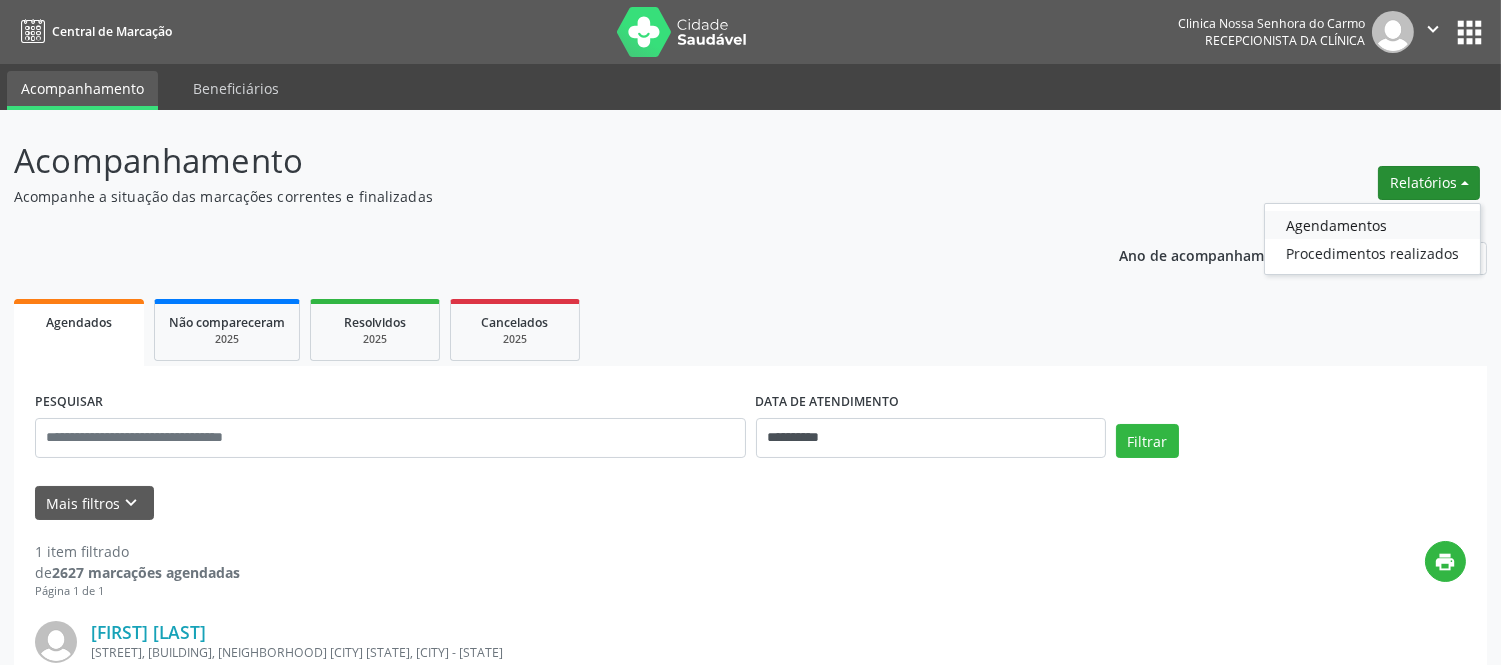 click on "Agendamentos" at bounding box center [1372, 225] 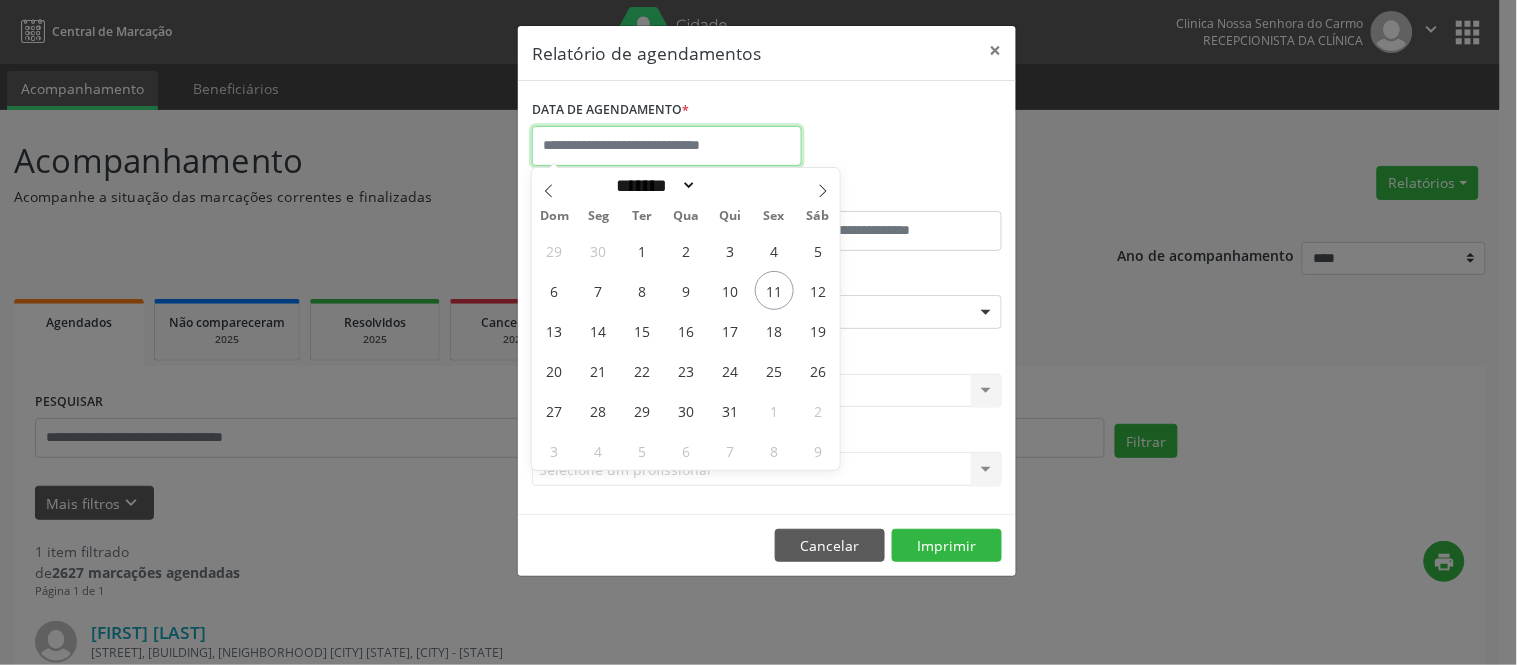 click at bounding box center (667, 146) 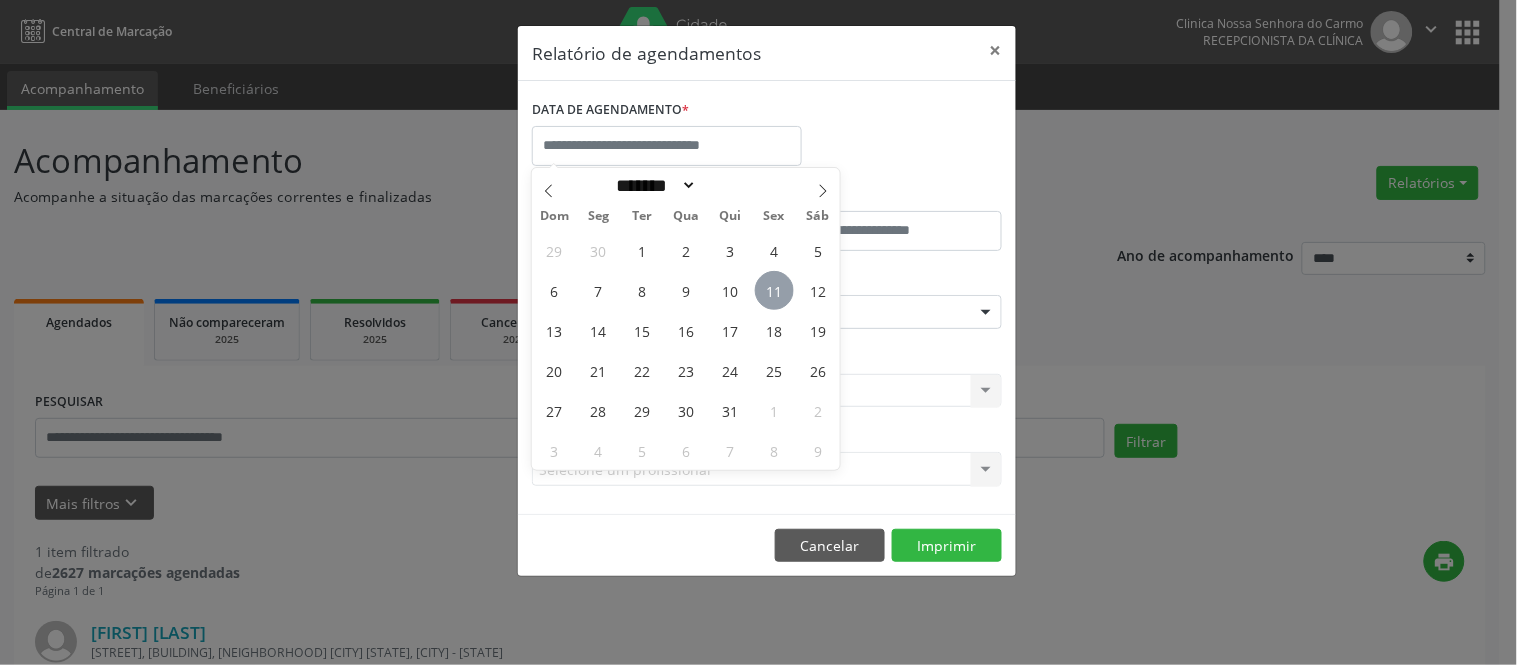 click on "11" at bounding box center [774, 290] 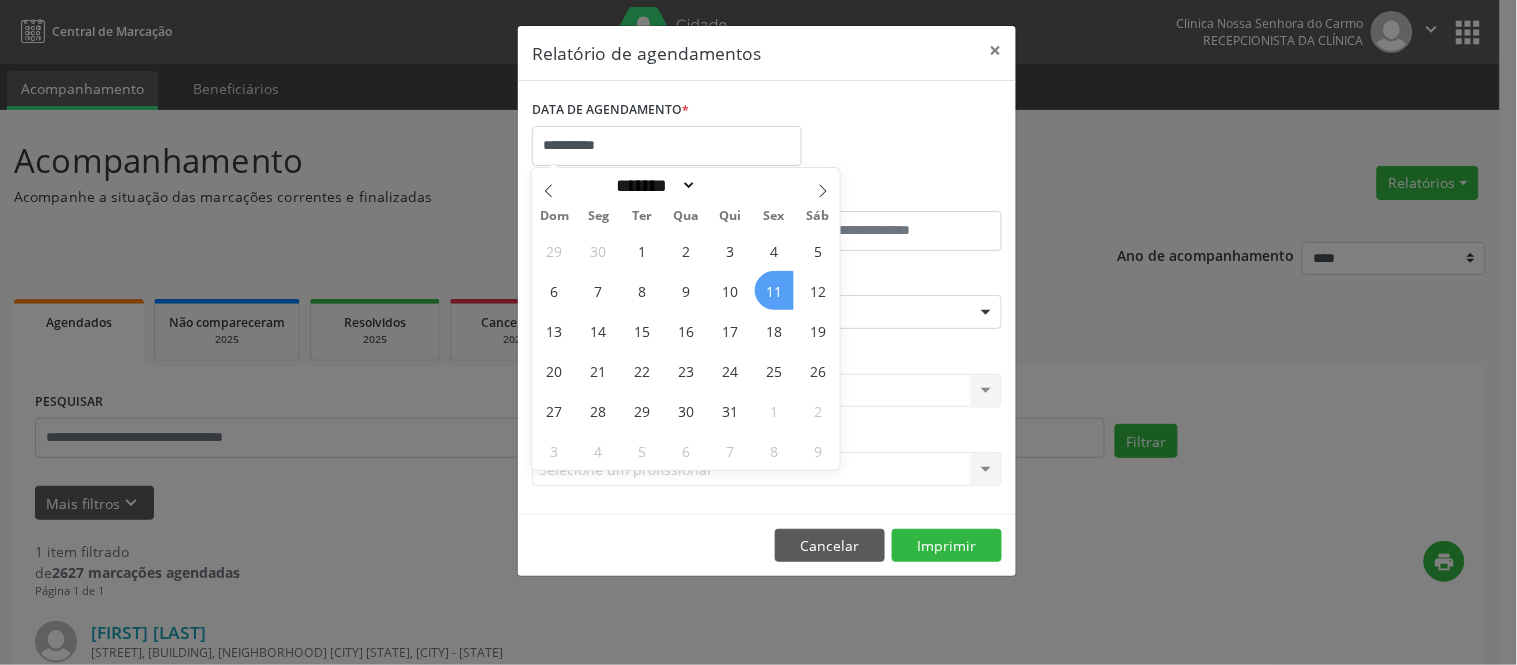 click on "11" at bounding box center (774, 290) 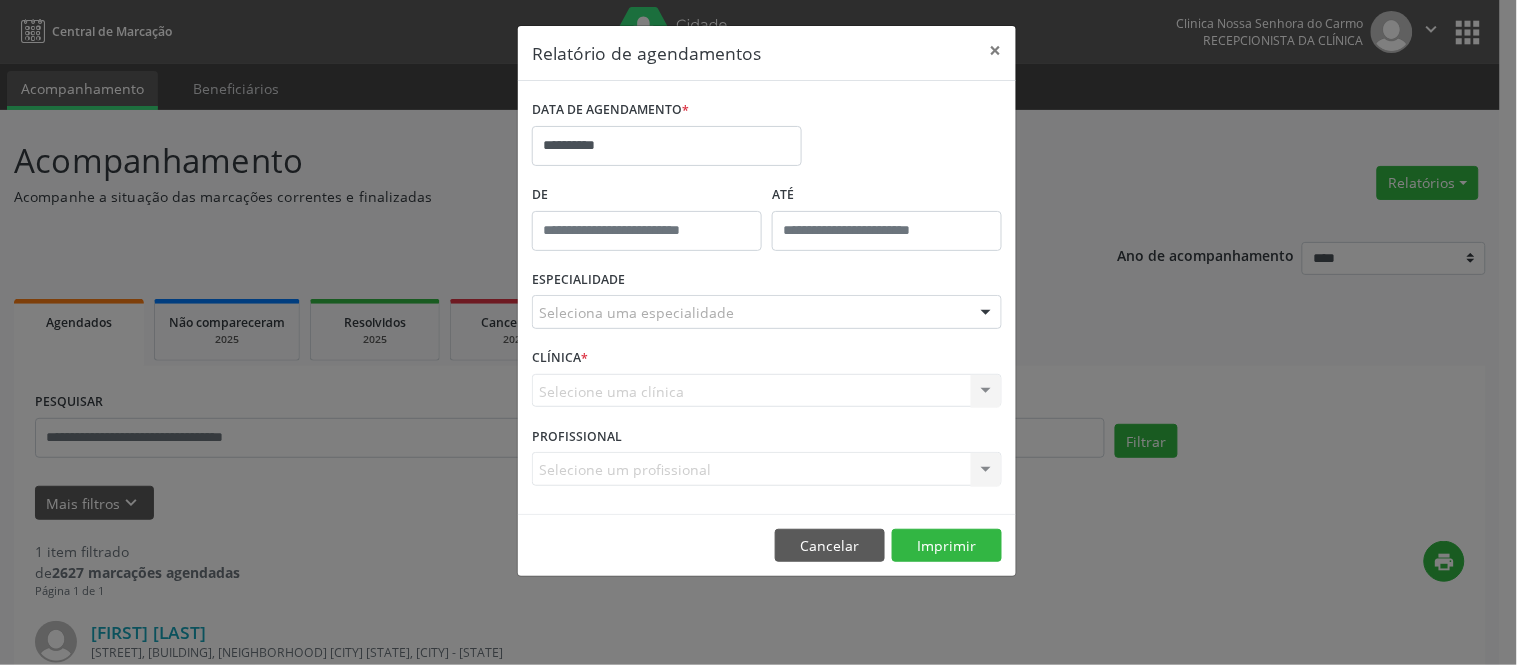 click on "ESPECIALIDADE
Seleciona uma especialidade
Todas as especialidades   Alergologia   Angiologia   Arritmologia   Cardiologia   Cirurgia Abdominal   Cirurgia Bariatrica   Cirurgia Cabeça e Pescoço   Cirurgia Cardiaca   Cirurgia Geral   Cirurgia Ginecologica   Cirurgia Mastologia Oncologica   Cirurgia Pediatrica   Cirurgia Plastica   Cirurgia Toracica   Cirurgia geral oncológica   Cirurgia geral oncológica   Cirurgião Dermatológico   Clinica Geral   Clinica Medica   Consulta de Enfermagem - Hiperdia   Consulta de Enfermagem - Preventivo   Consulta de Enfermagem - Pré-Natal   Consulta de Enfermagem - Puericultura   Dermatologia   Endocinologia   Endocrino Diabetes   Endocrinologia   Fisioterapia   Fisioterapia Cirurgica   Fonoaudiologia   Gastro/Hepato   Gastroenterologia   Gastropediatria   Geriatria   Ginecologia   Gnecologia   Hebiatra   Hematologia   Hepatologia   Inf.Inf - Infectologista   Infectologia Pediátrica   Mastologia       Medicina da Dor" at bounding box center (767, 304) 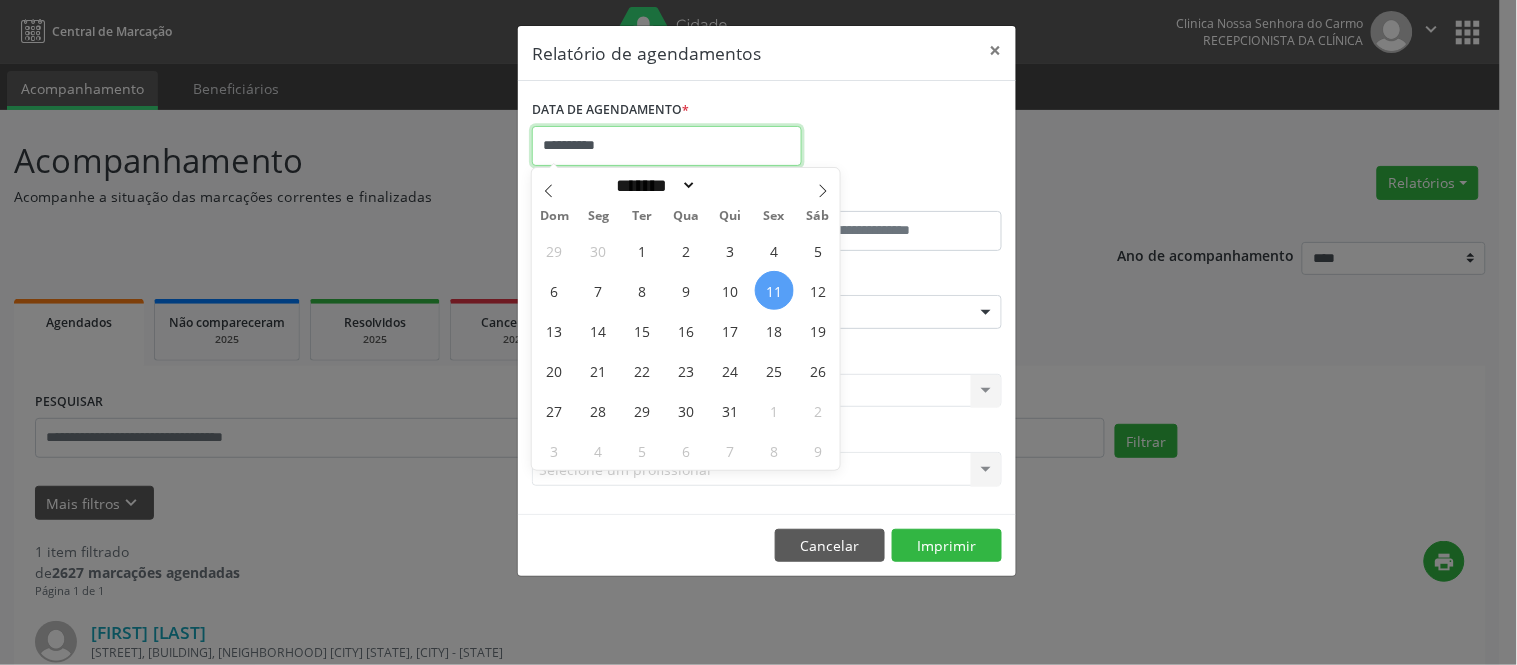 click on "**********" at bounding box center (667, 146) 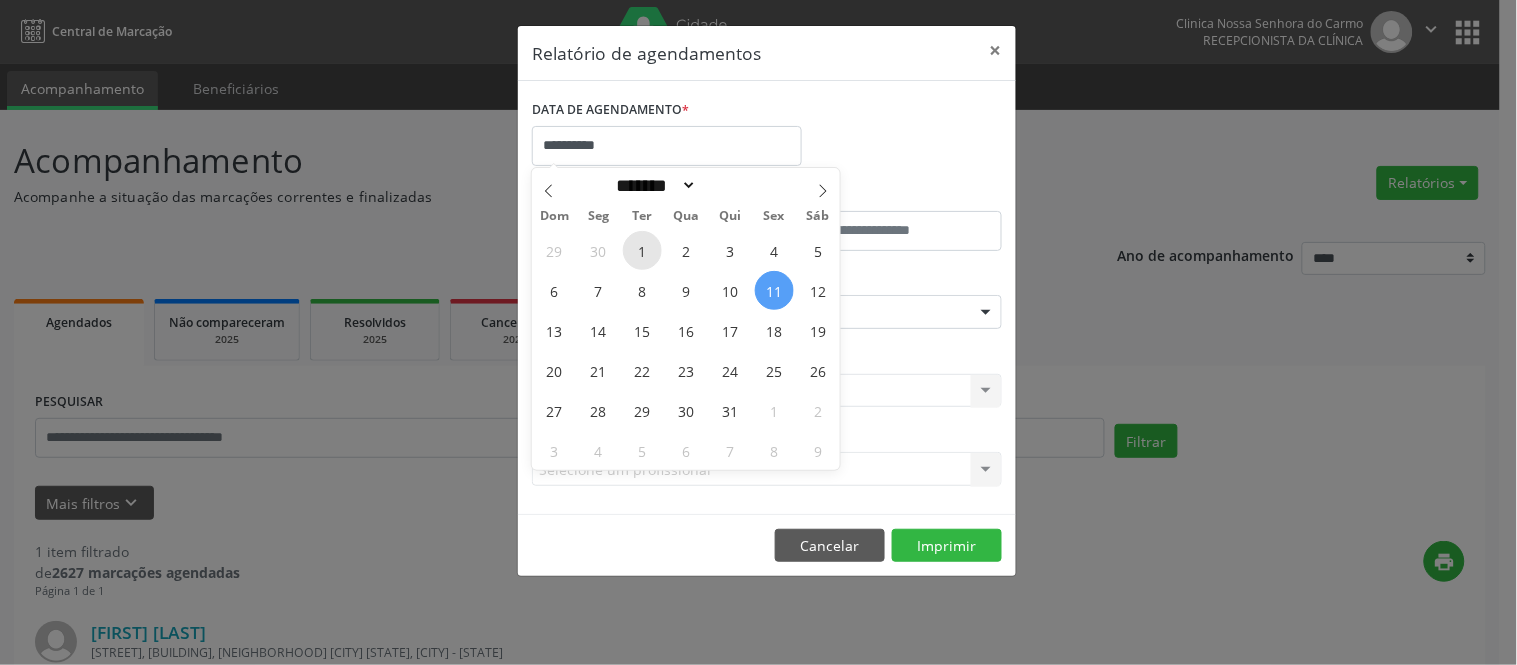 click on "1" at bounding box center (642, 250) 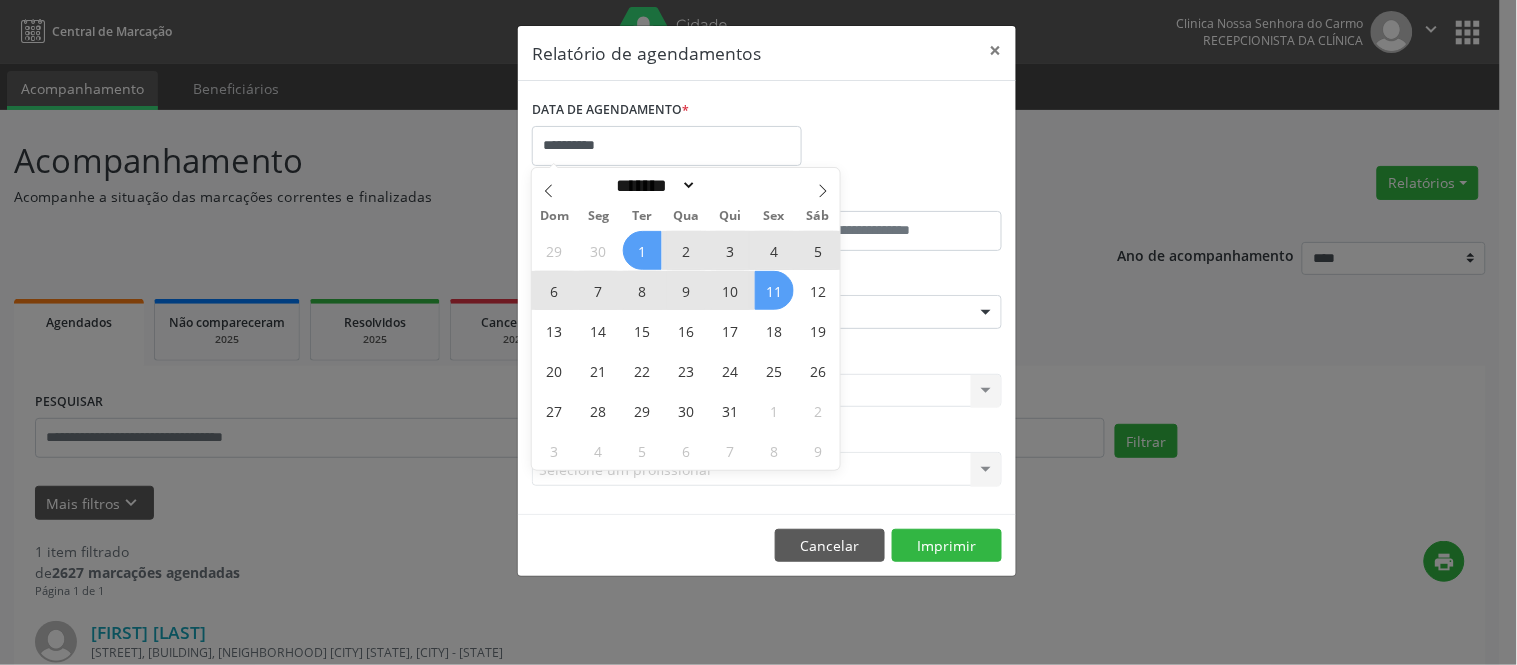 click on "11" at bounding box center (774, 290) 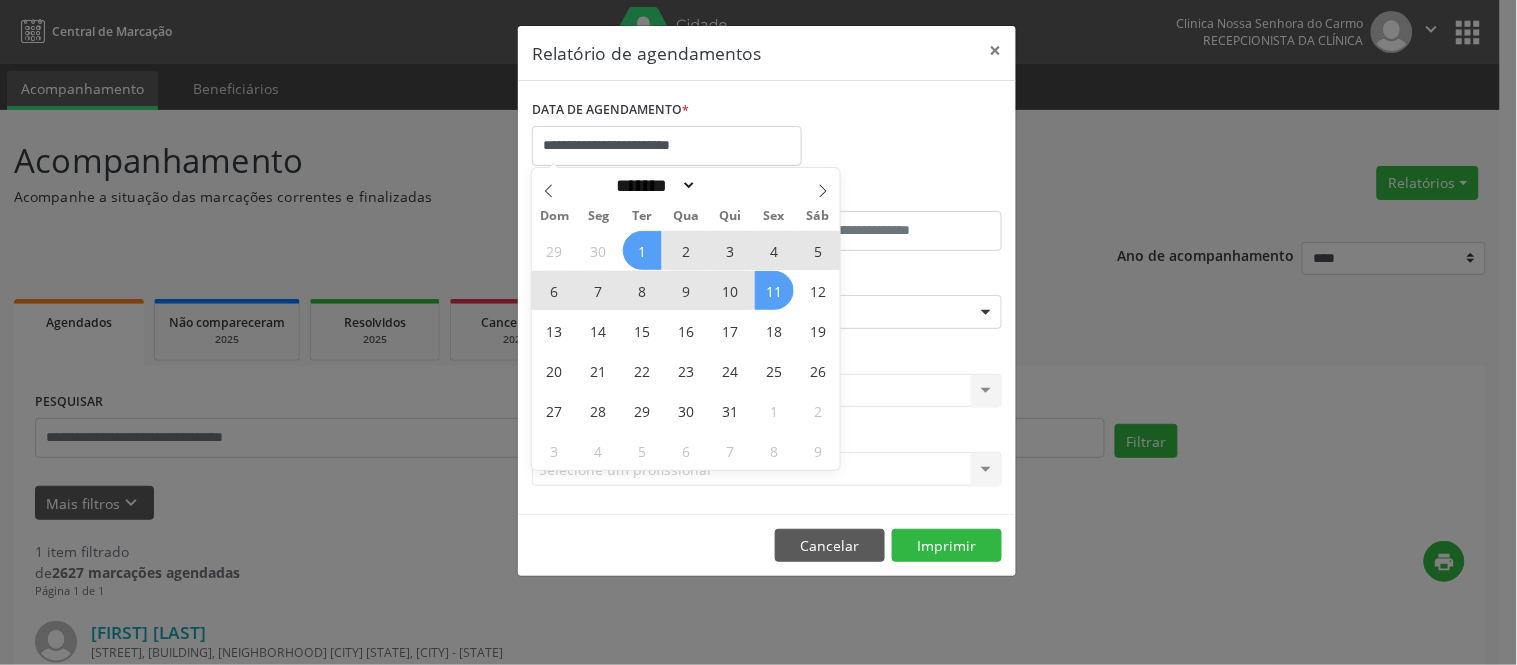 select on "*" 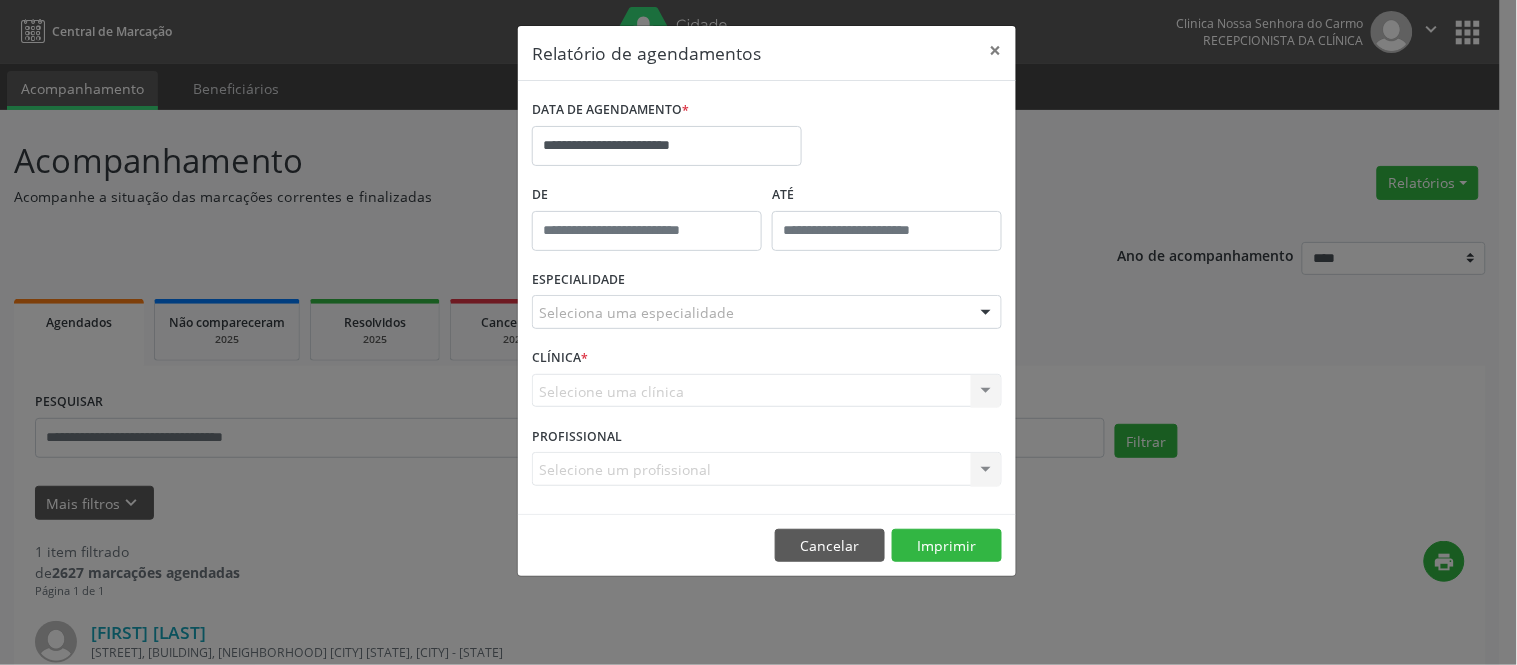 click on "Seleciona uma especialidade" at bounding box center [767, 312] 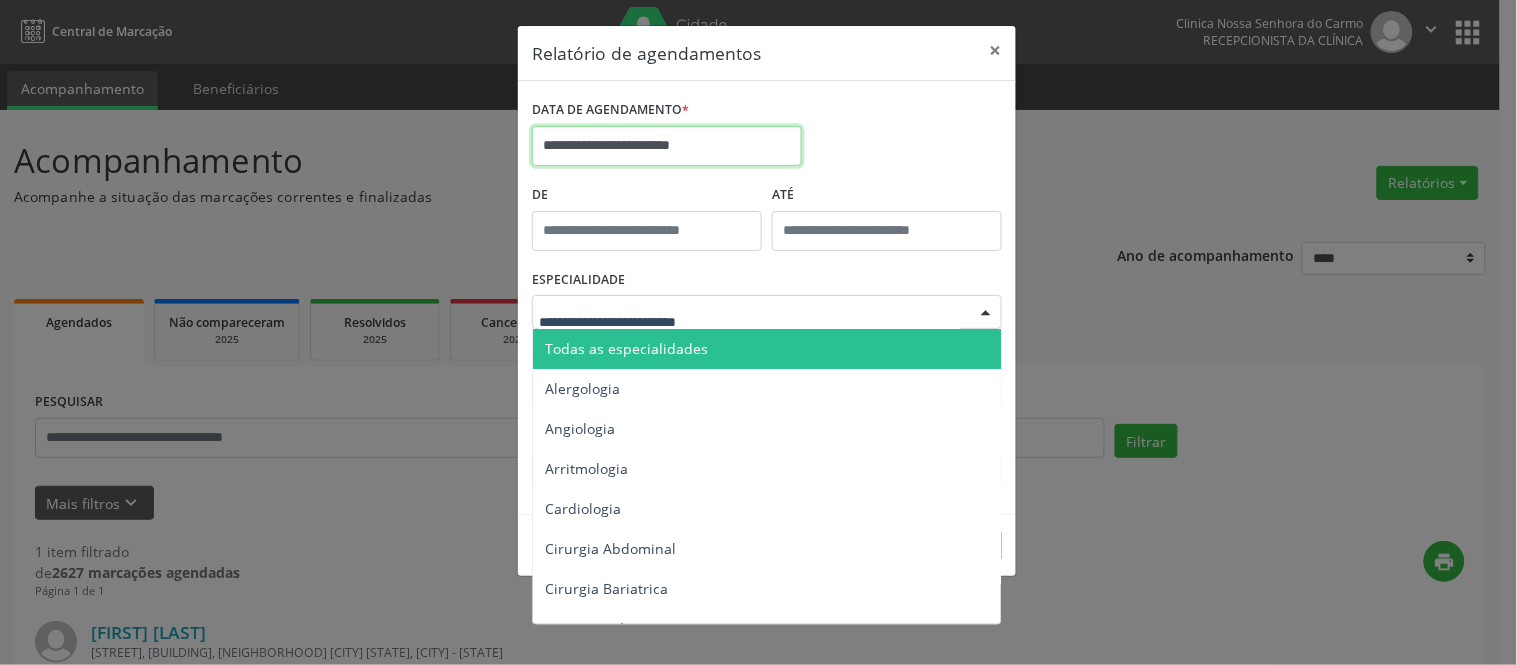 click on "**********" at bounding box center (667, 146) 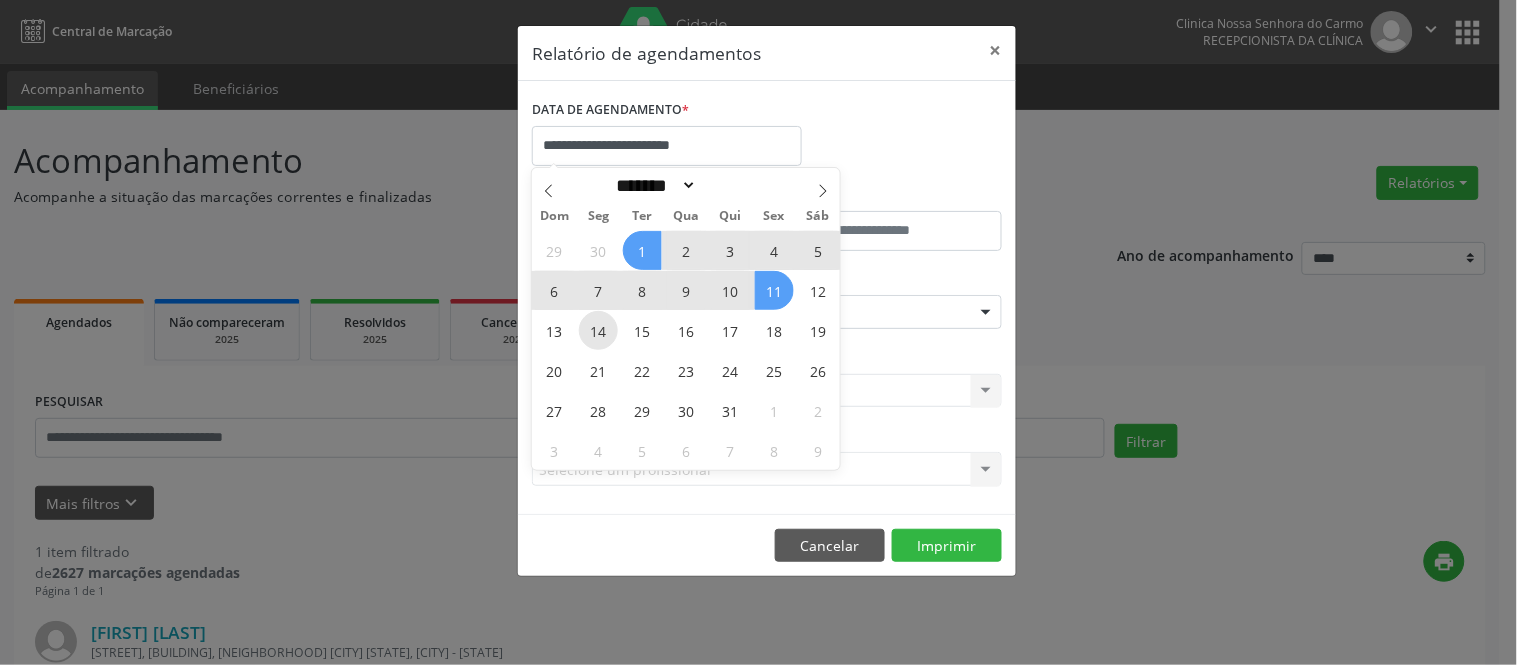 click on "14" at bounding box center [598, 330] 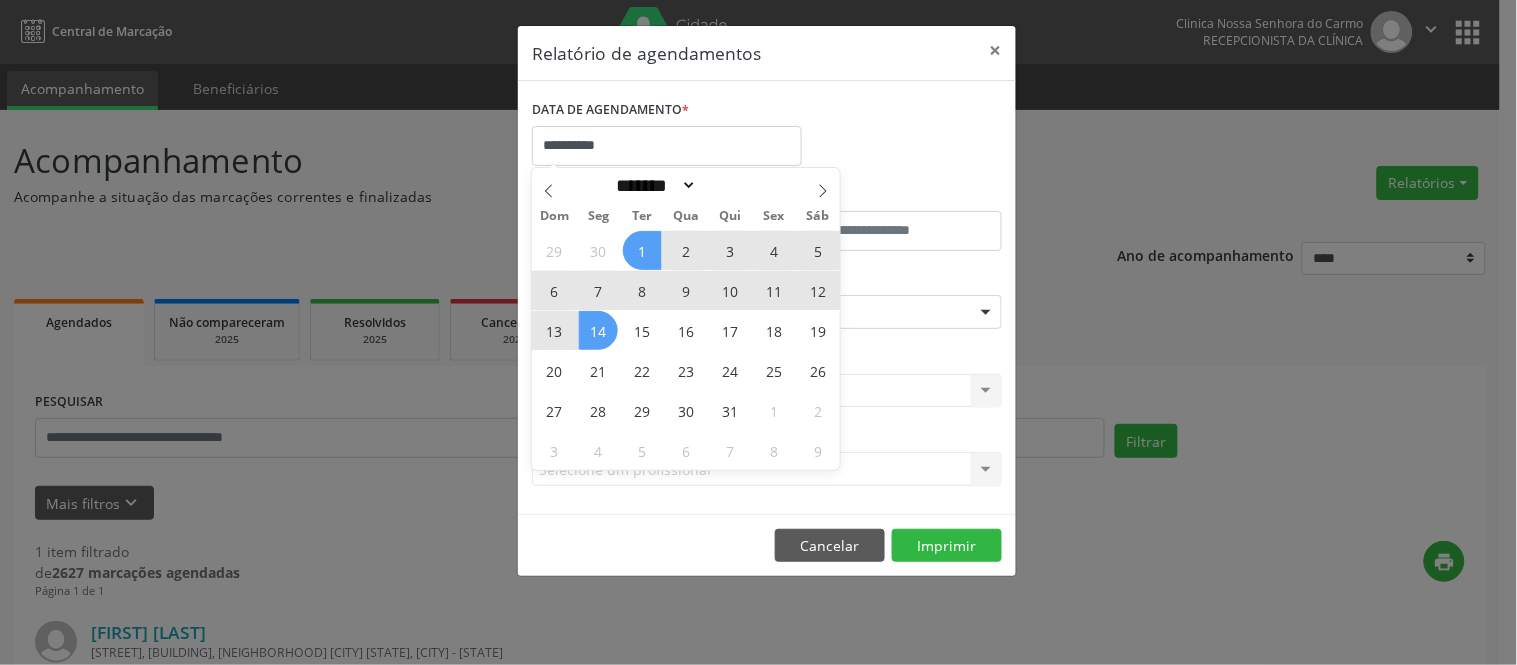 click on "1" at bounding box center (642, 250) 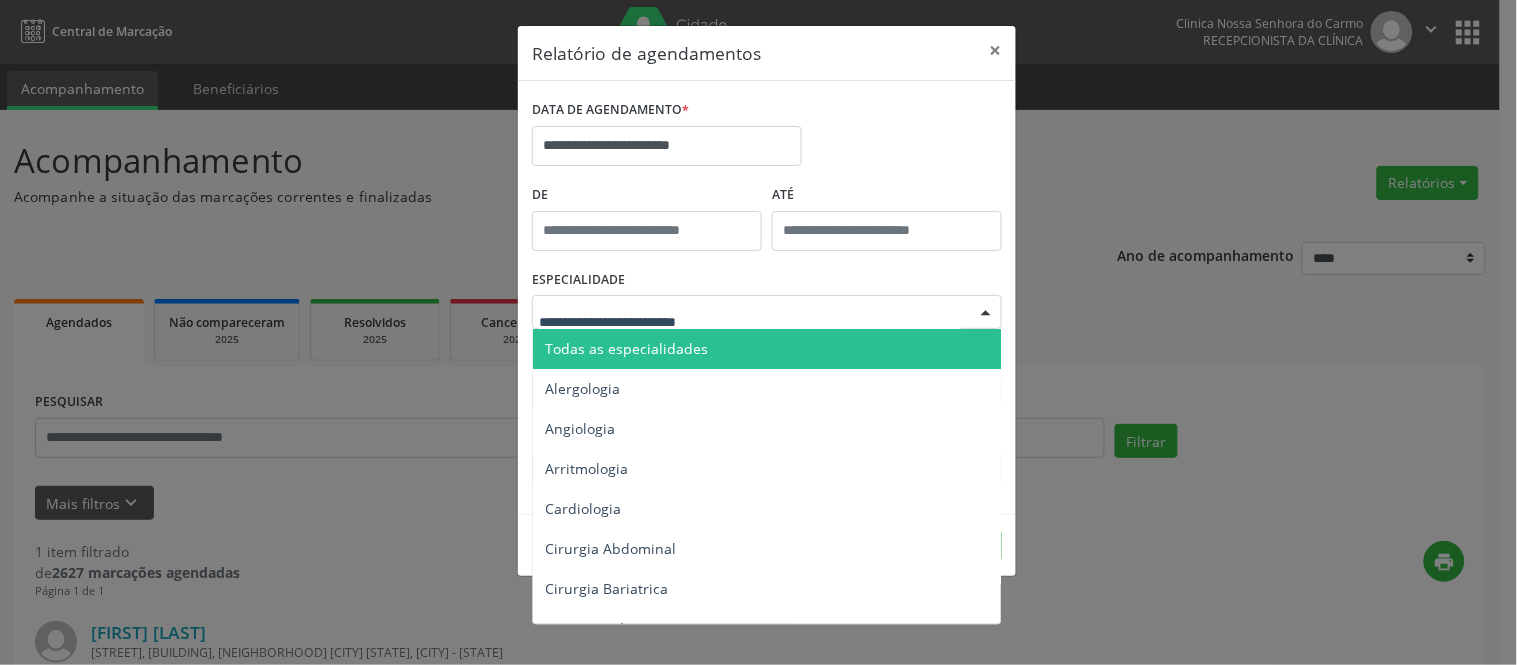 click on "Todas as especialidades" at bounding box center (626, 348) 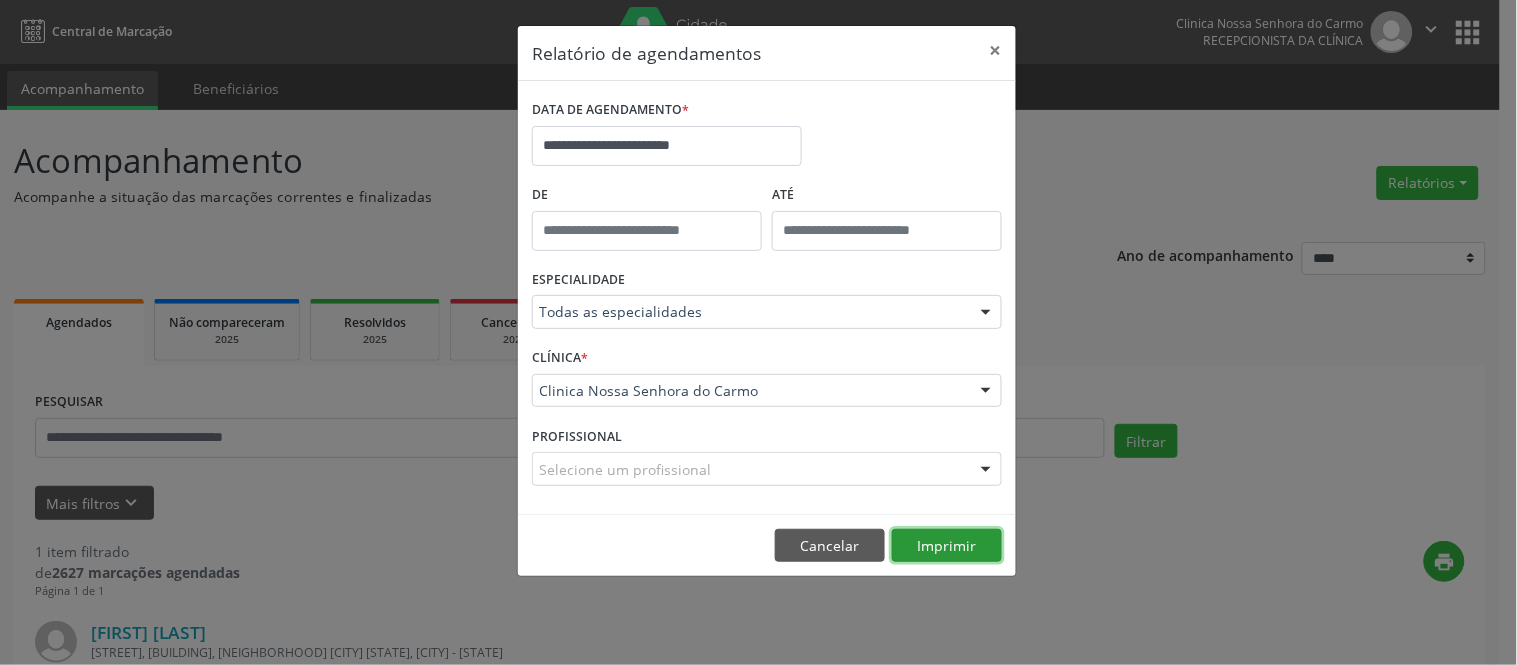 click on "Imprimir" at bounding box center (947, 546) 